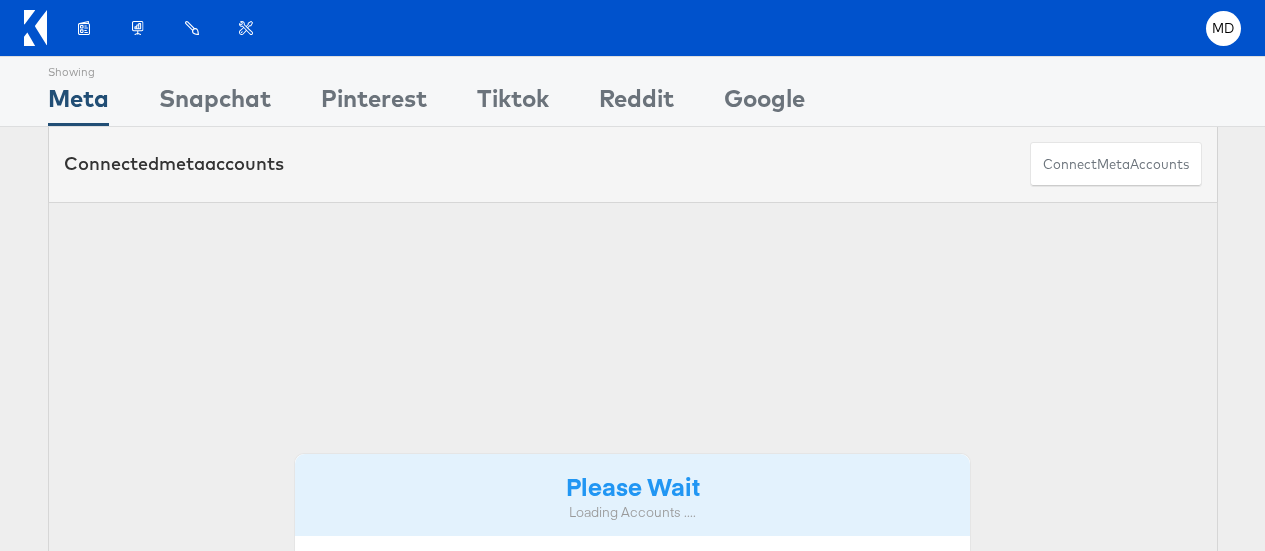 scroll, scrollTop: 0, scrollLeft: 0, axis: both 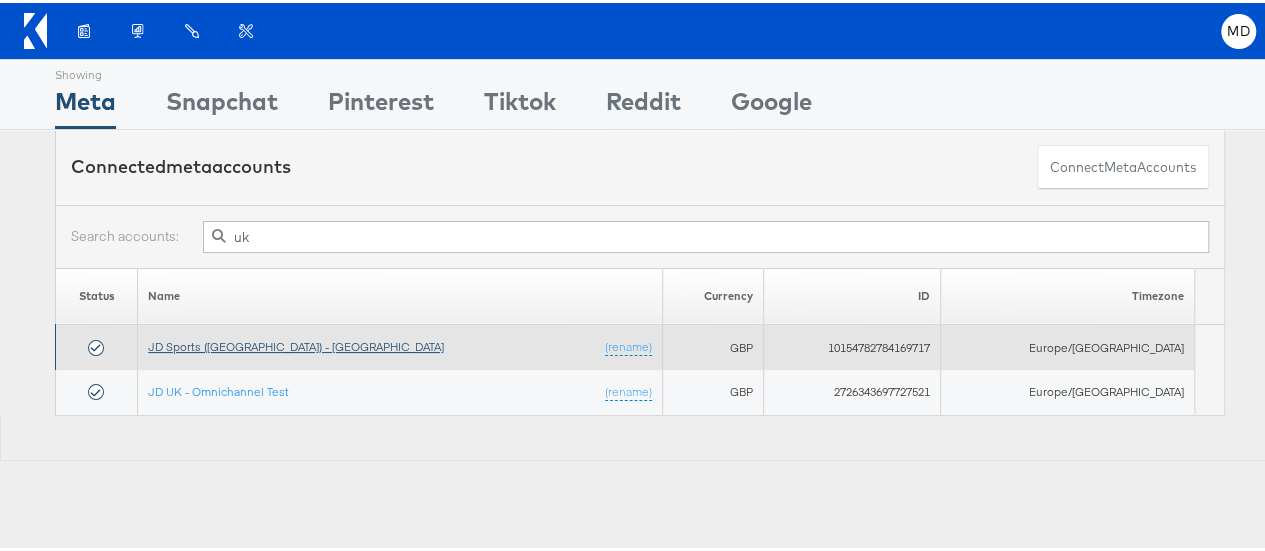 type on "uk" 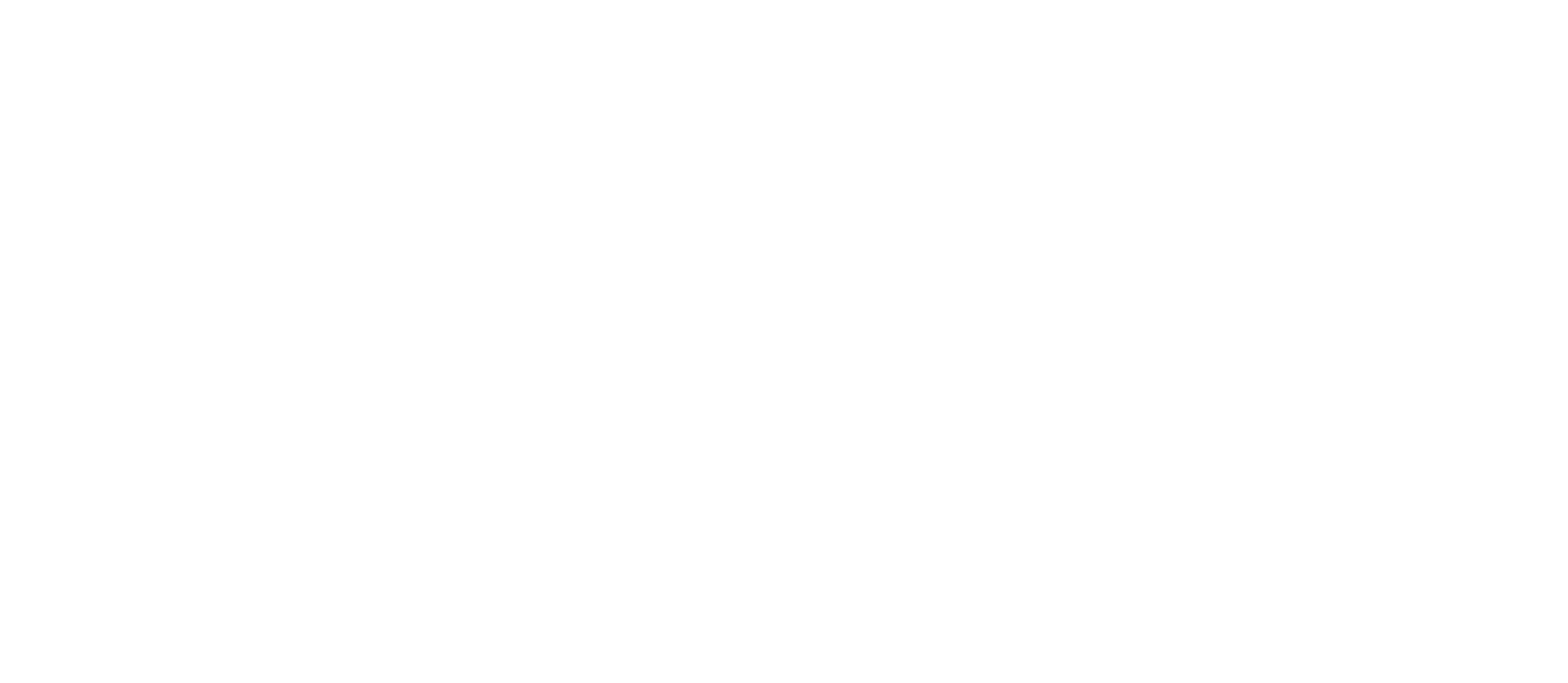 scroll, scrollTop: 0, scrollLeft: 0, axis: both 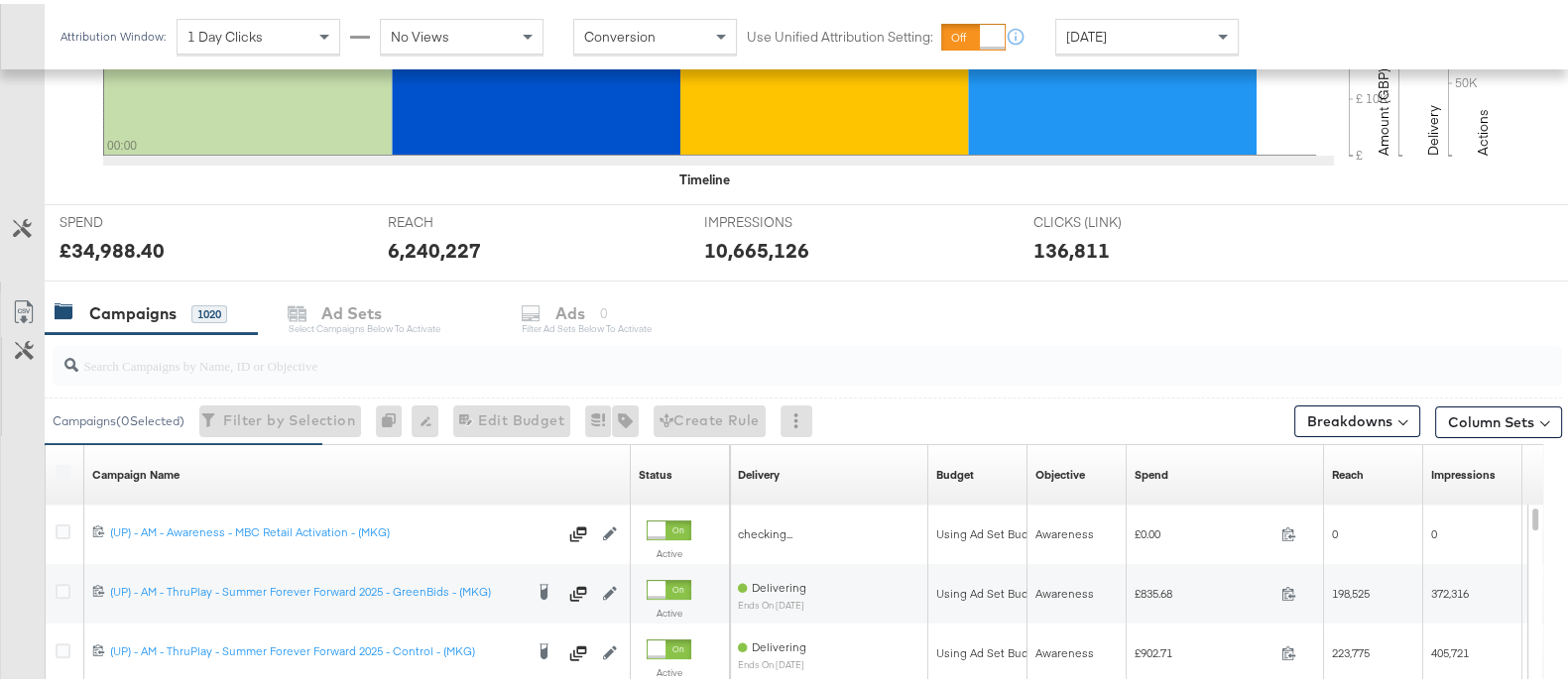 click at bounding box center (752, 353) 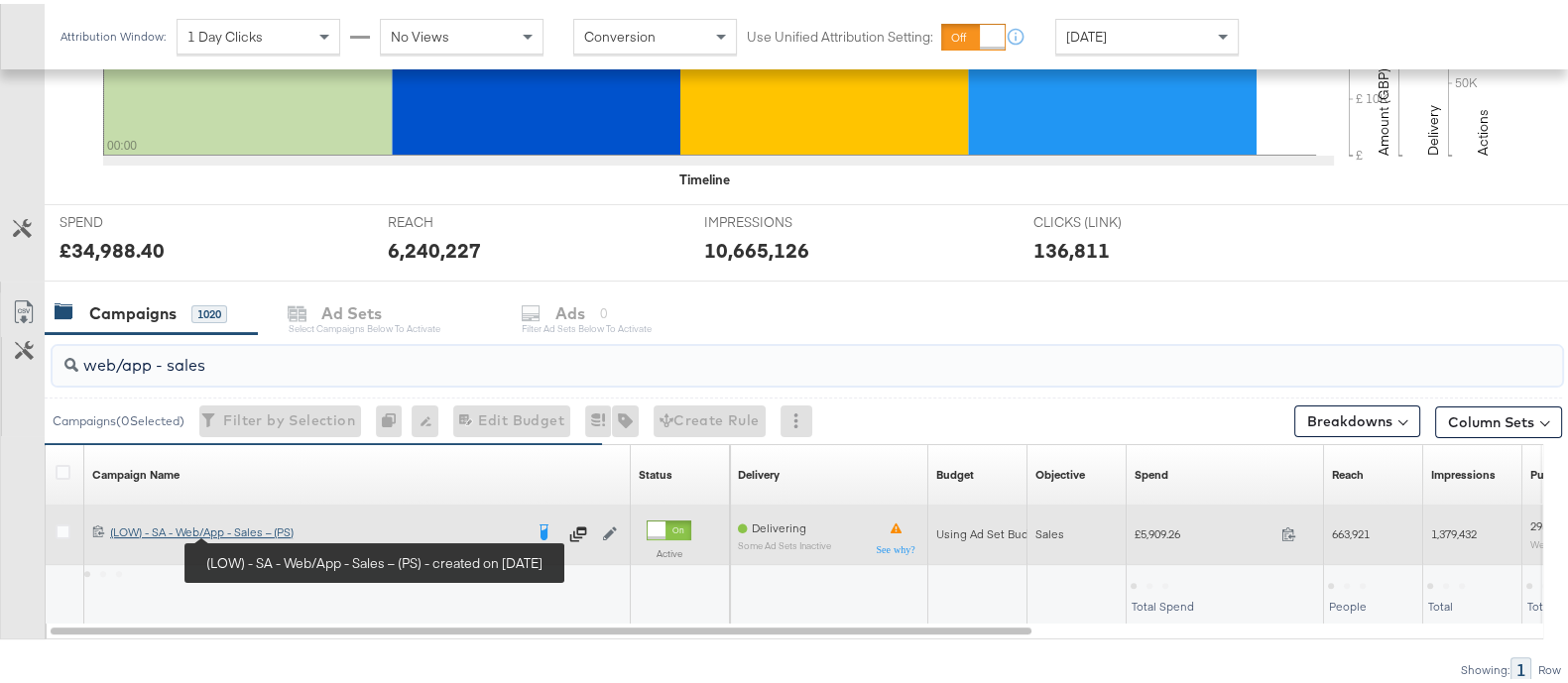 type on "web/app - sales" 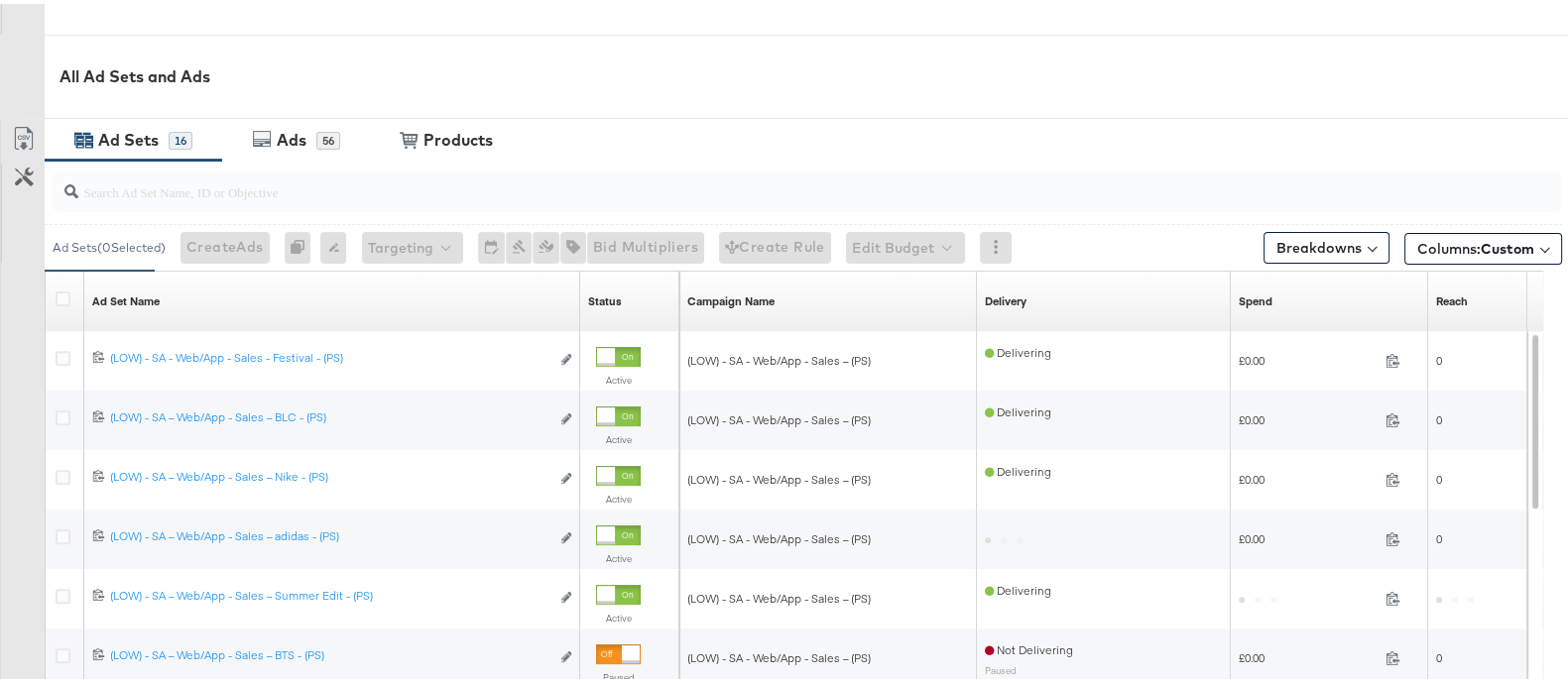 scroll, scrollTop: 873, scrollLeft: 0, axis: vertical 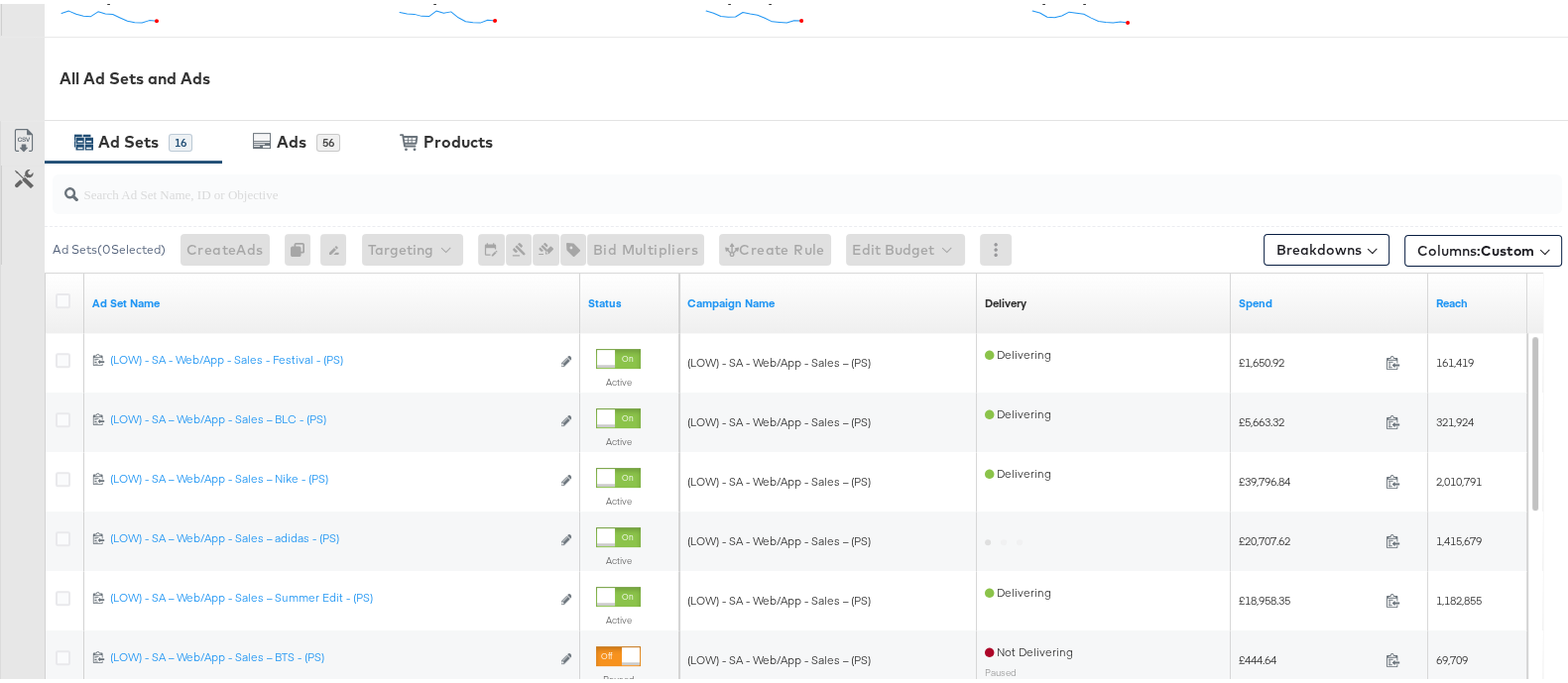 click at bounding box center [752, 181] 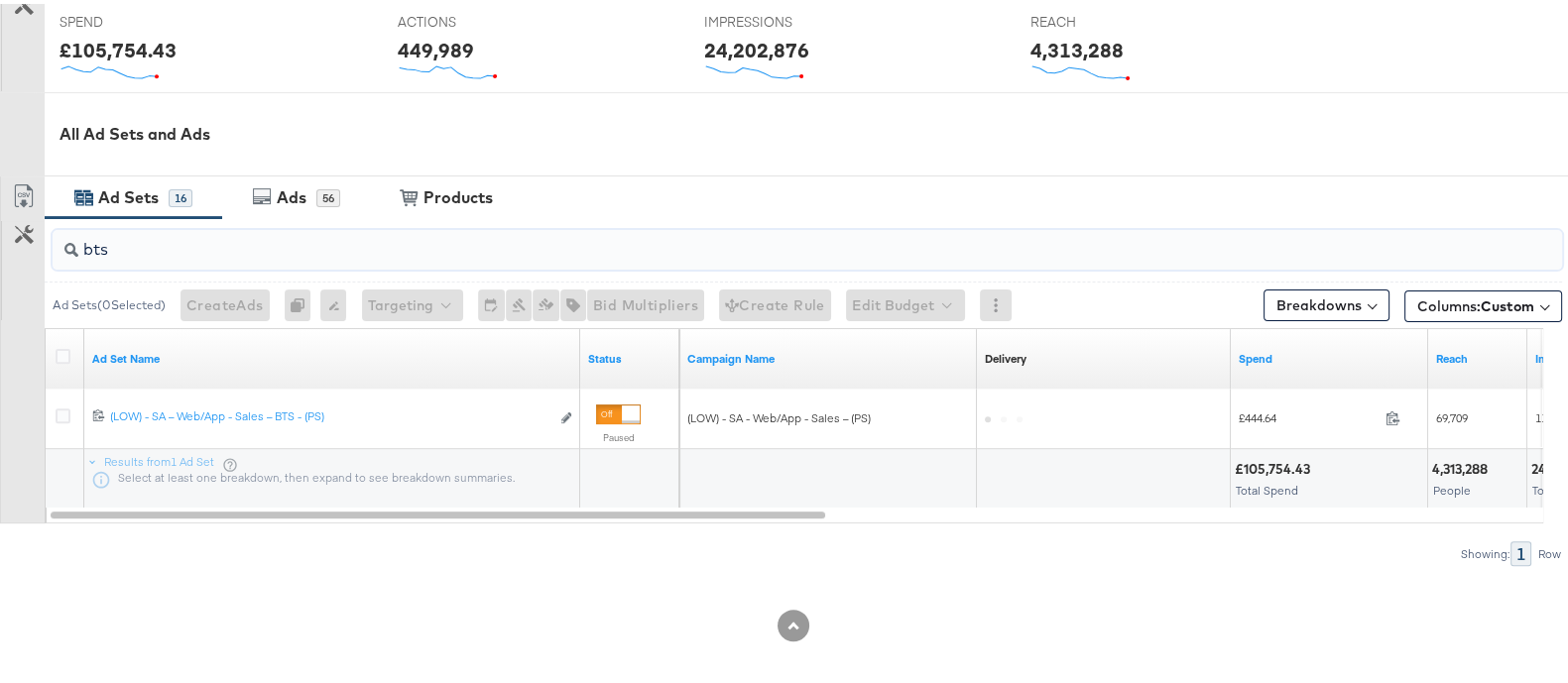 scroll, scrollTop: 816, scrollLeft: 0, axis: vertical 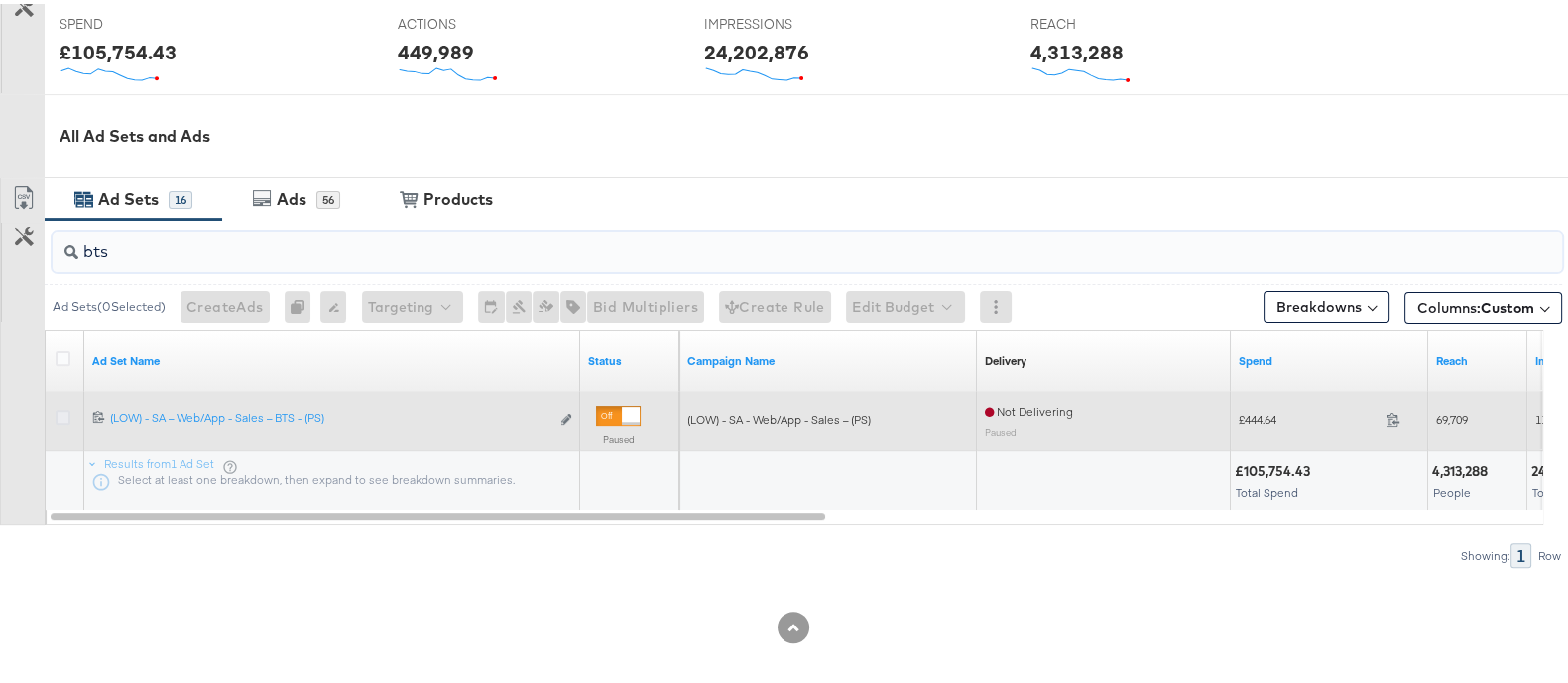 type on "bts" 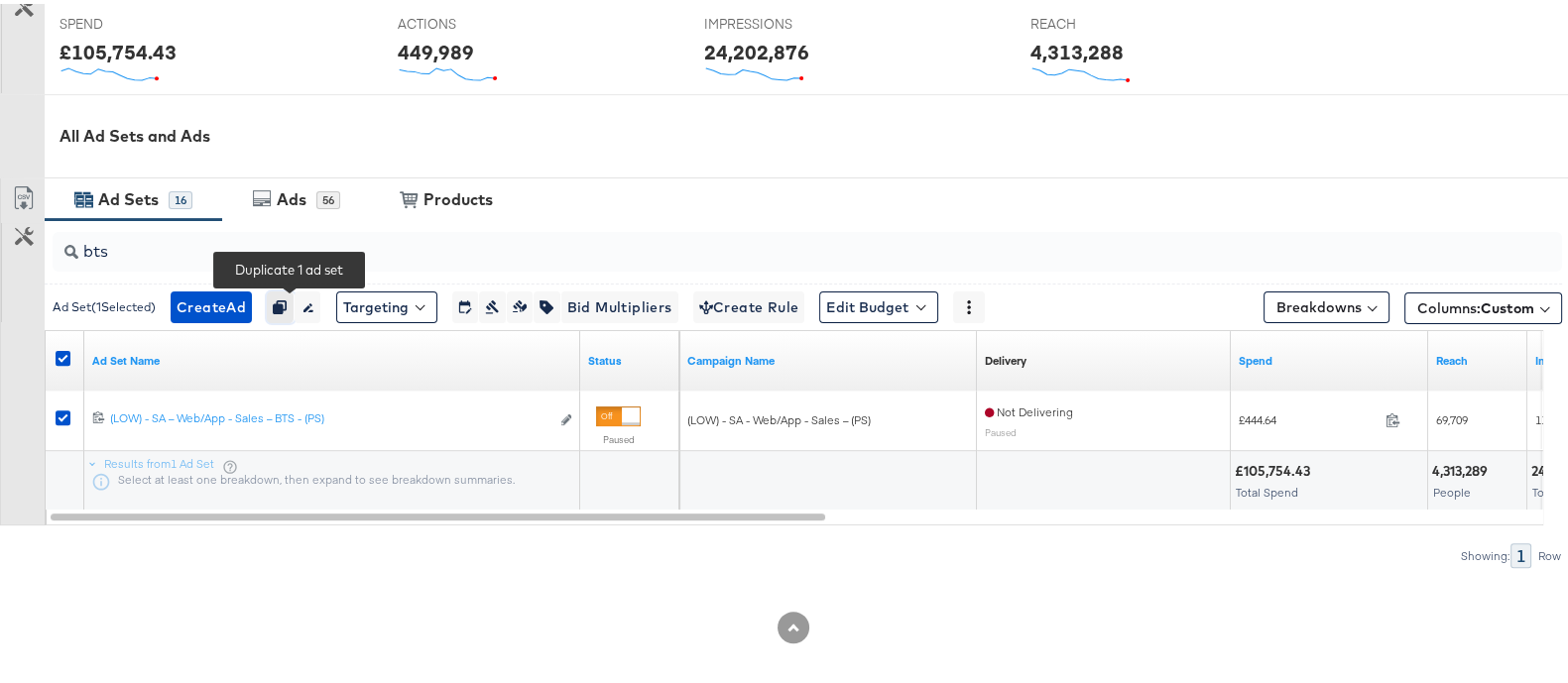 click 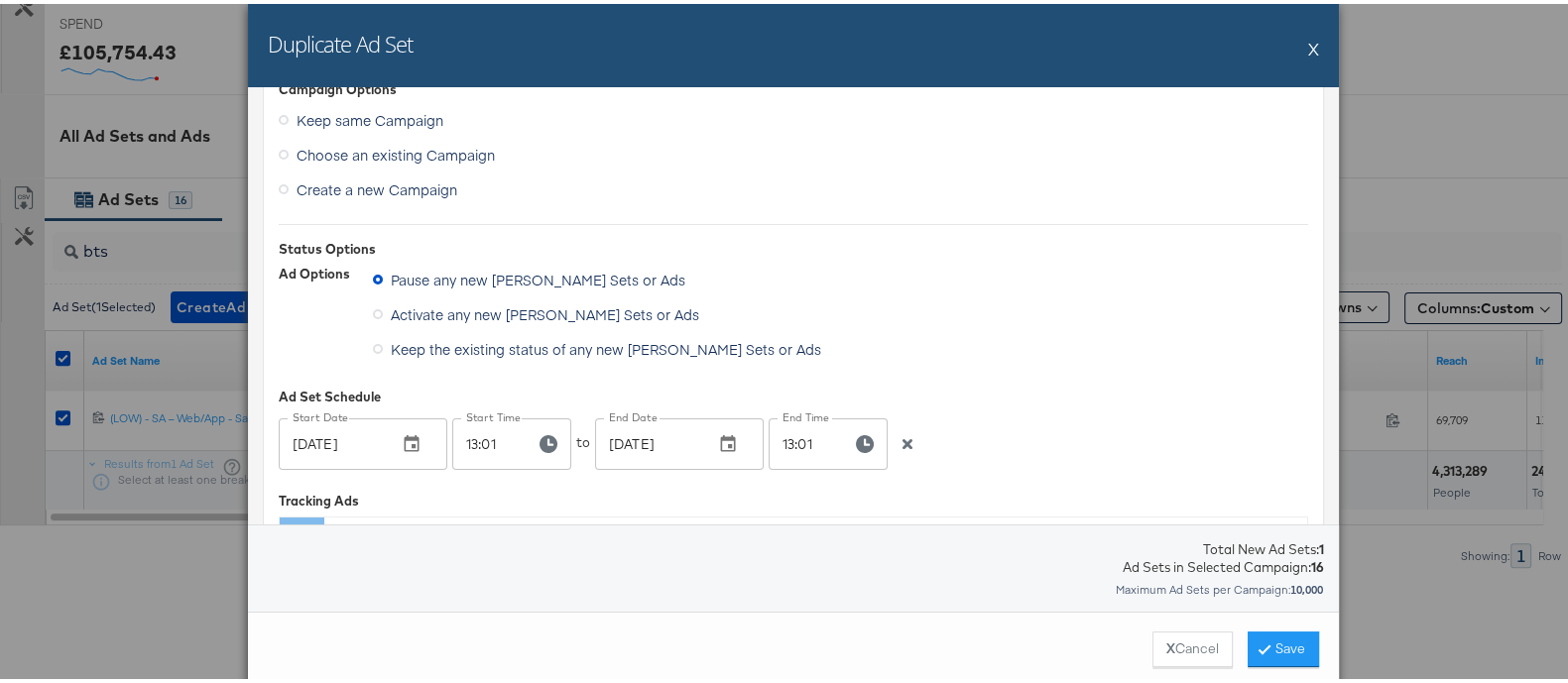 scroll, scrollTop: 123, scrollLeft: 0, axis: vertical 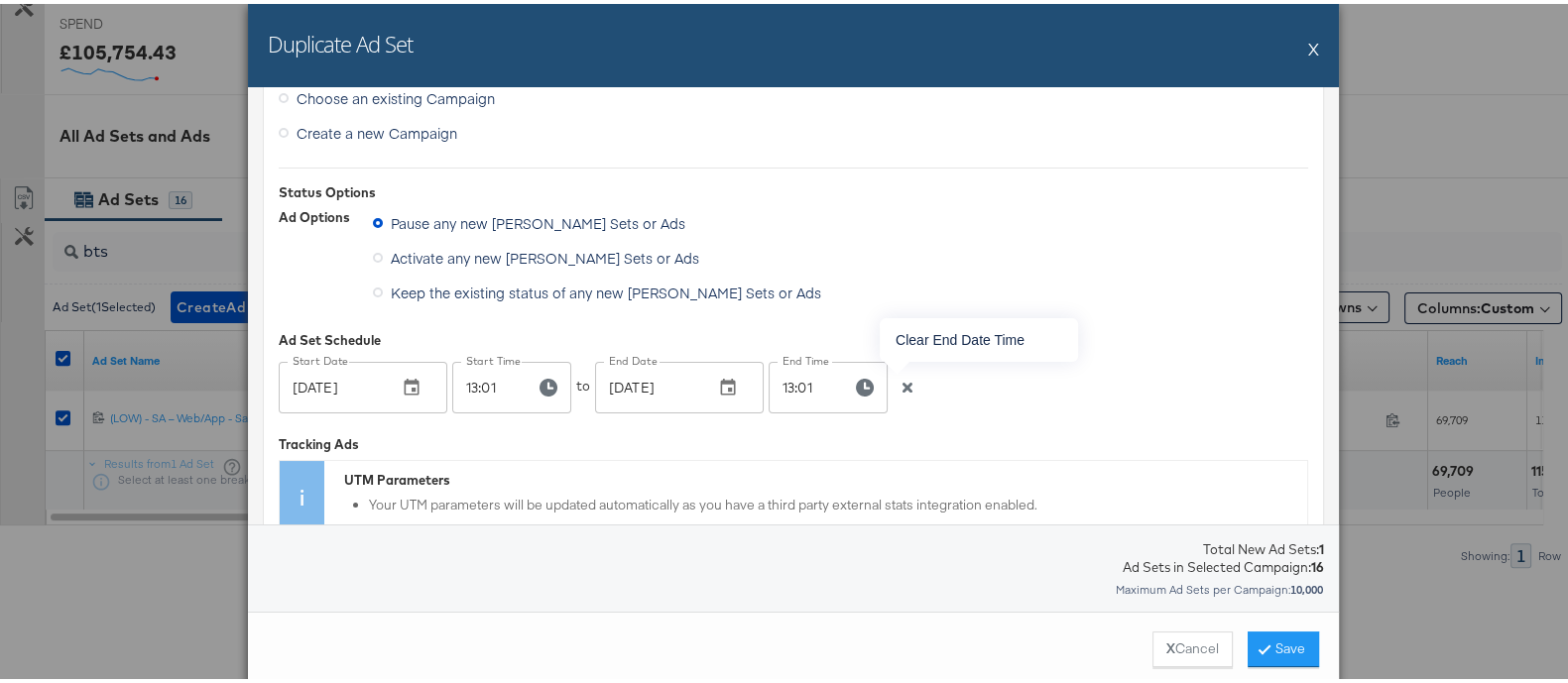 click 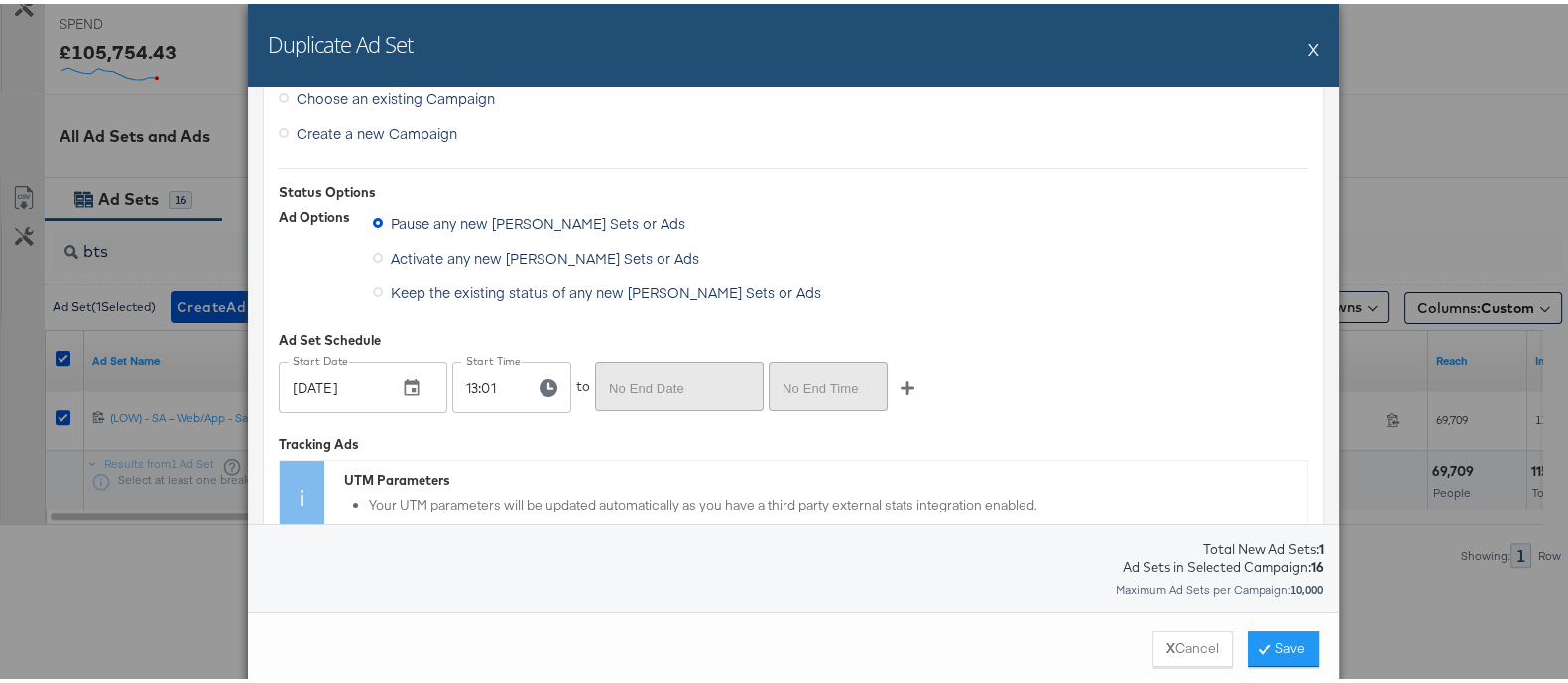 scroll, scrollTop: 0, scrollLeft: 0, axis: both 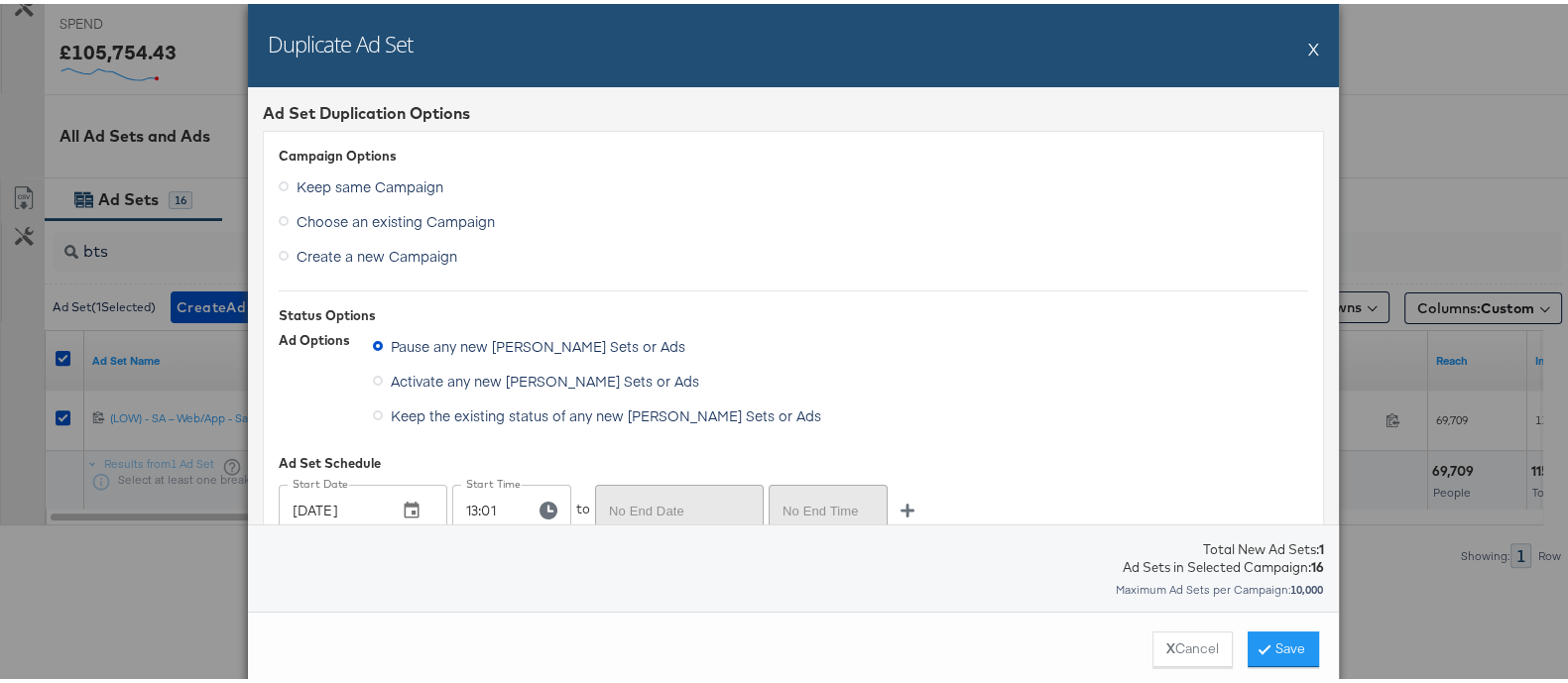 click on "Keep the existing status of any new [PERSON_NAME] Sets or Ads" at bounding box center [606, 411] 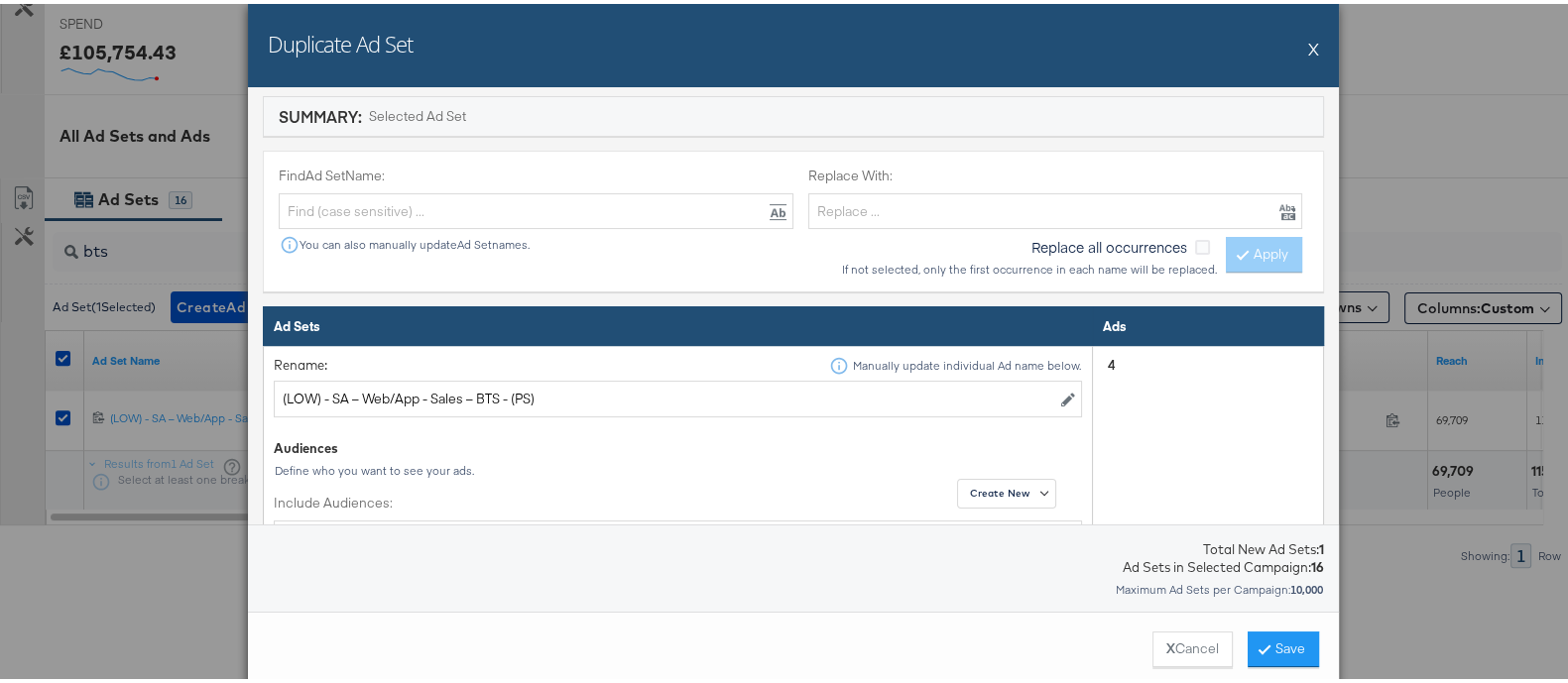 scroll, scrollTop: 743, scrollLeft: 0, axis: vertical 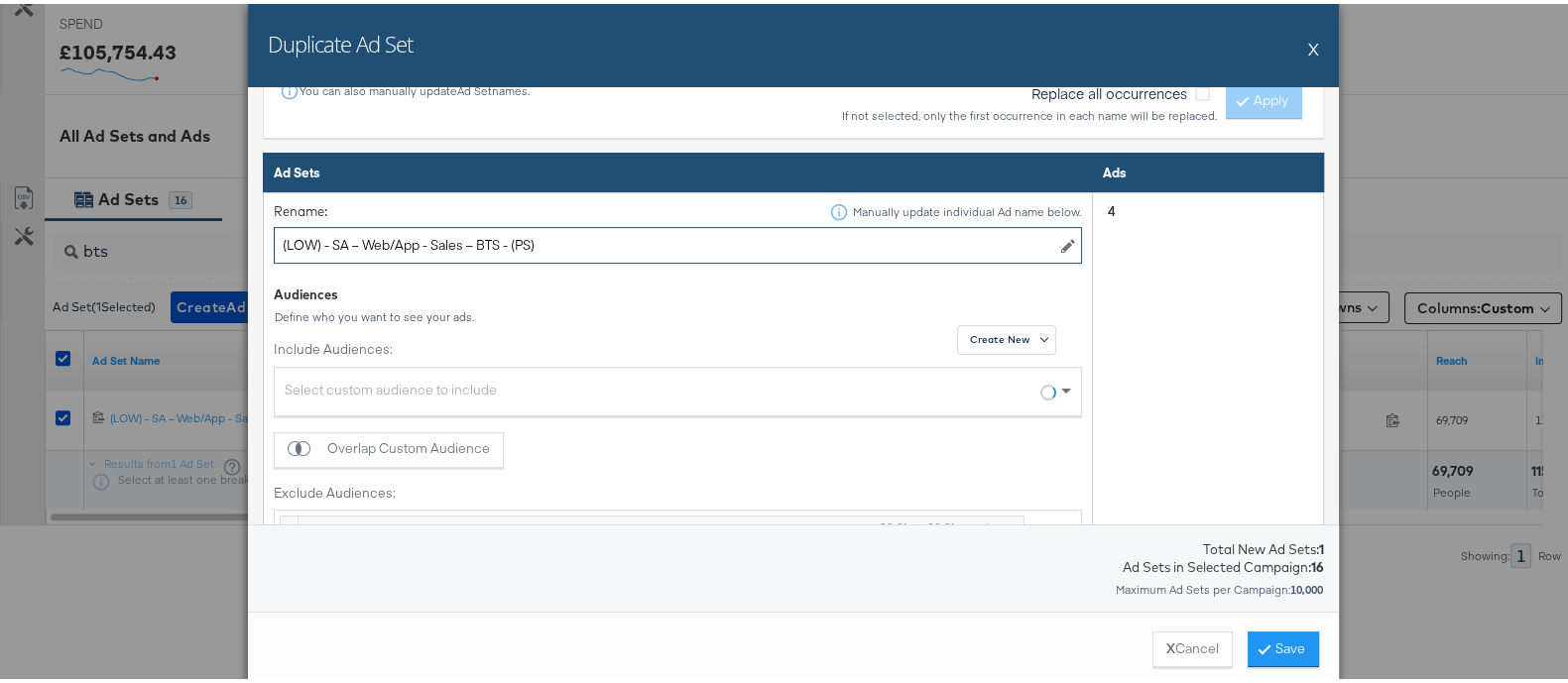 click on "(LOW) - SA – Web/App - Sales – BTS - (PS)" at bounding box center [677, 241] 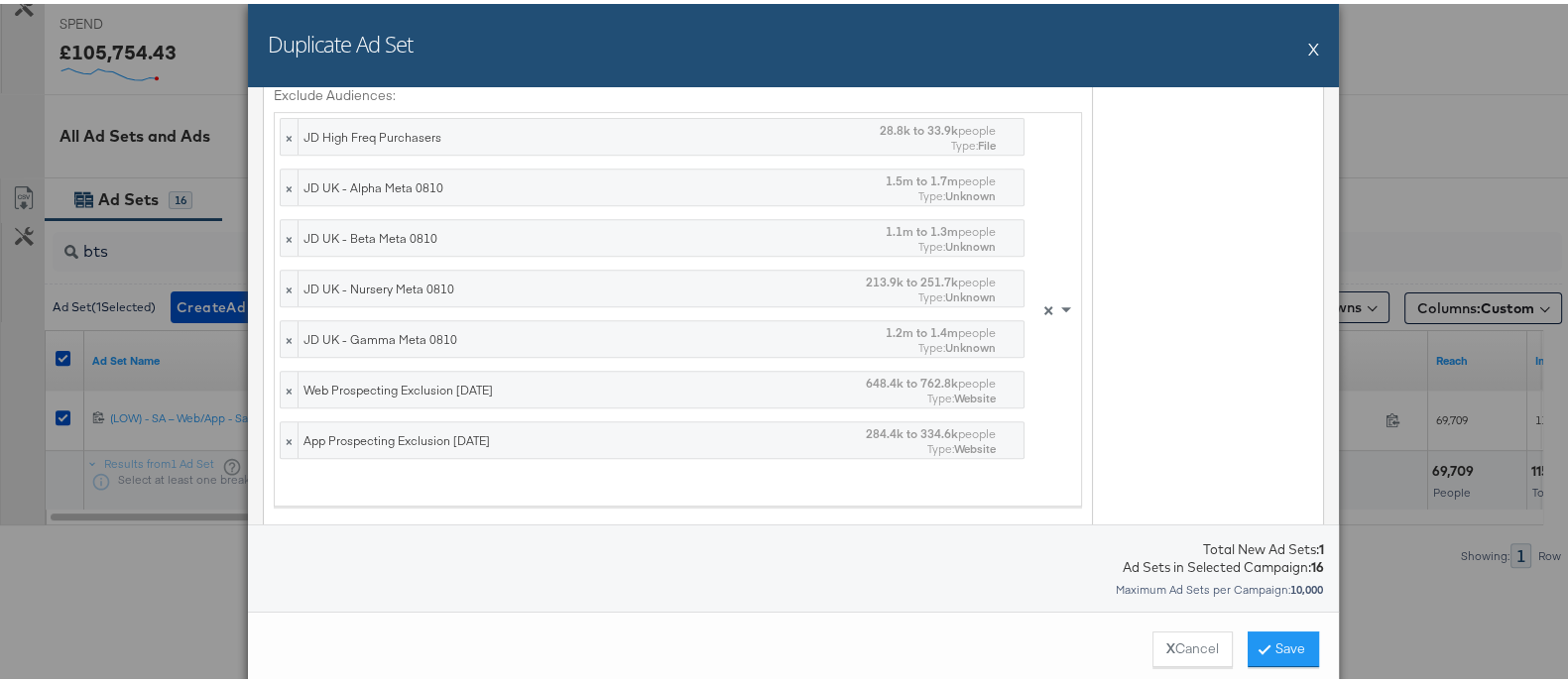 scroll, scrollTop: 1434, scrollLeft: 0, axis: vertical 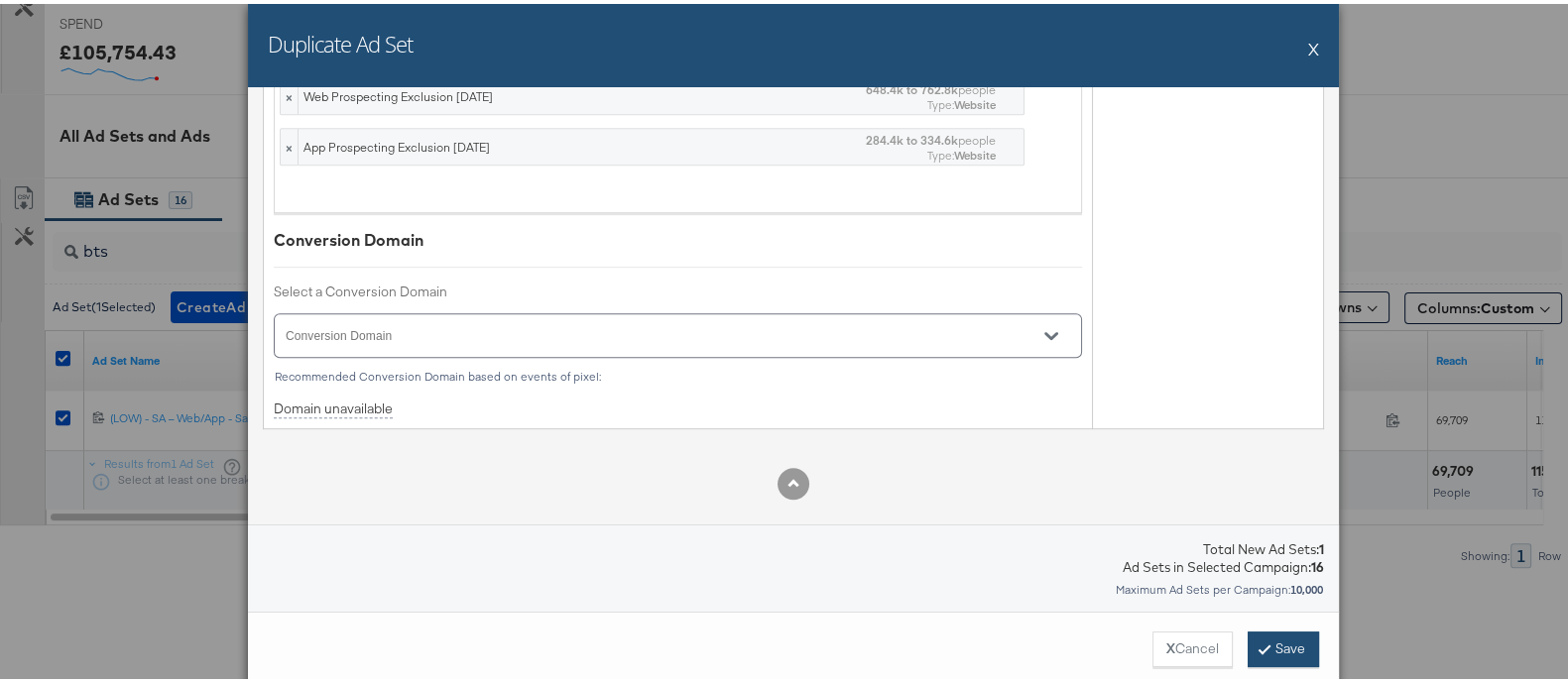 type on "(LOW) - [GEOGRAPHIC_DATA] – Web/App - Sales – BTS [GEOGRAPHIC_DATA] - (PS)" 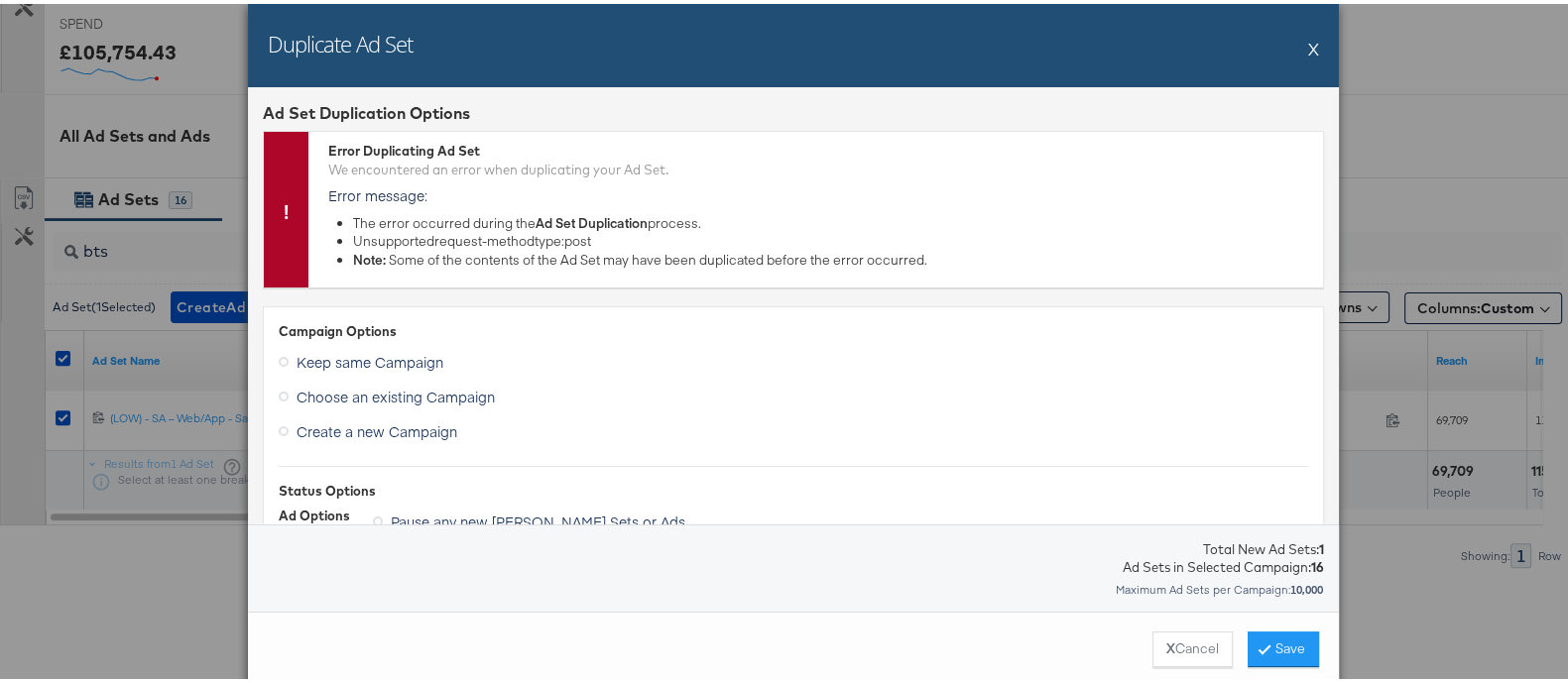 scroll, scrollTop: 495, scrollLeft: 0, axis: vertical 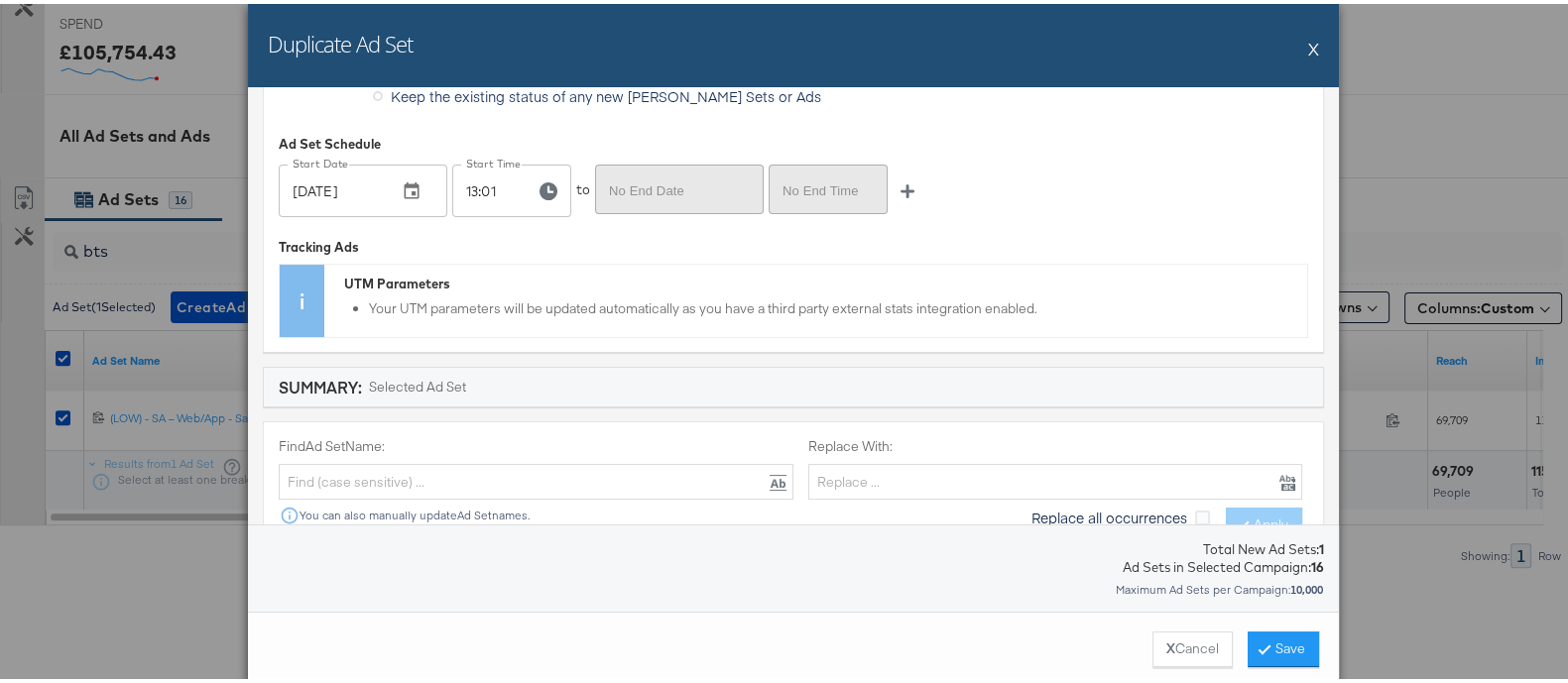 click on "13:01" at bounding box center (486, 186) 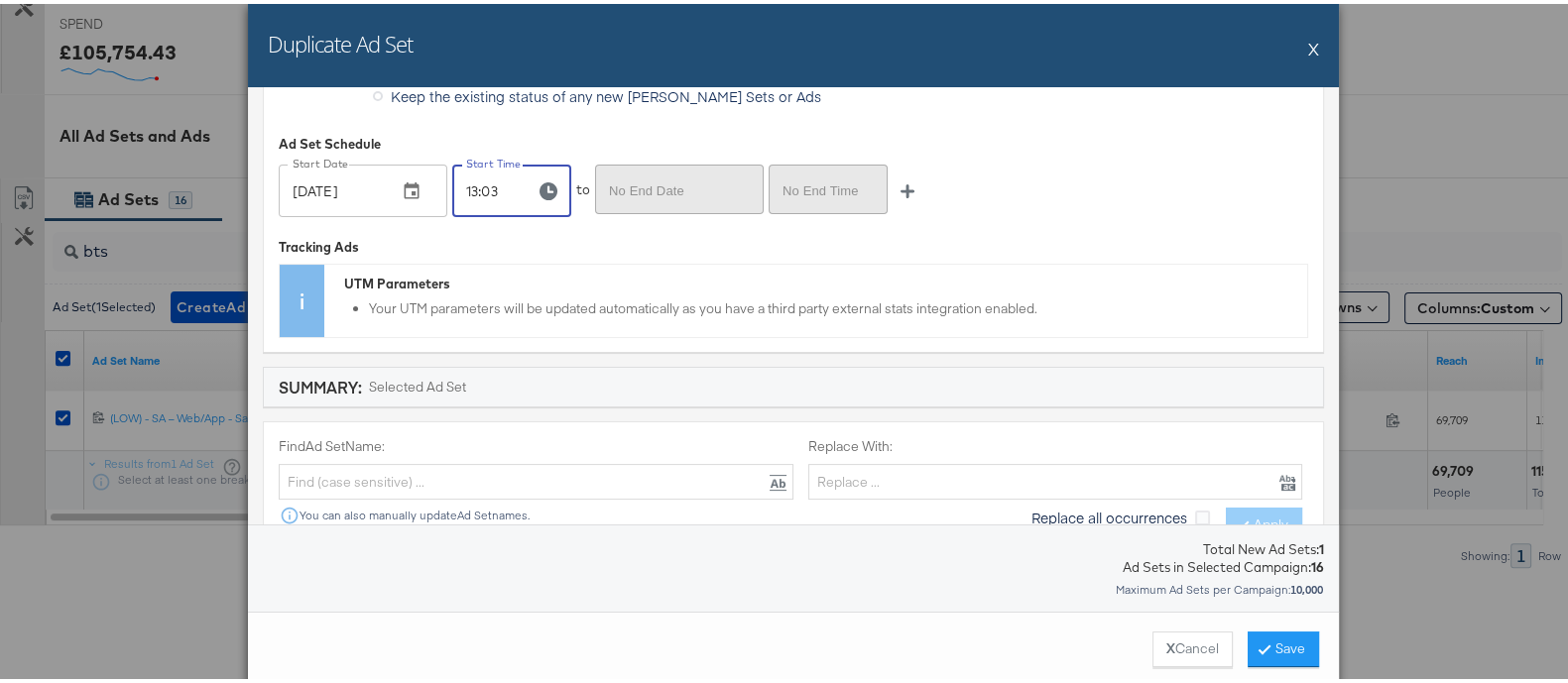 type on "13:03" 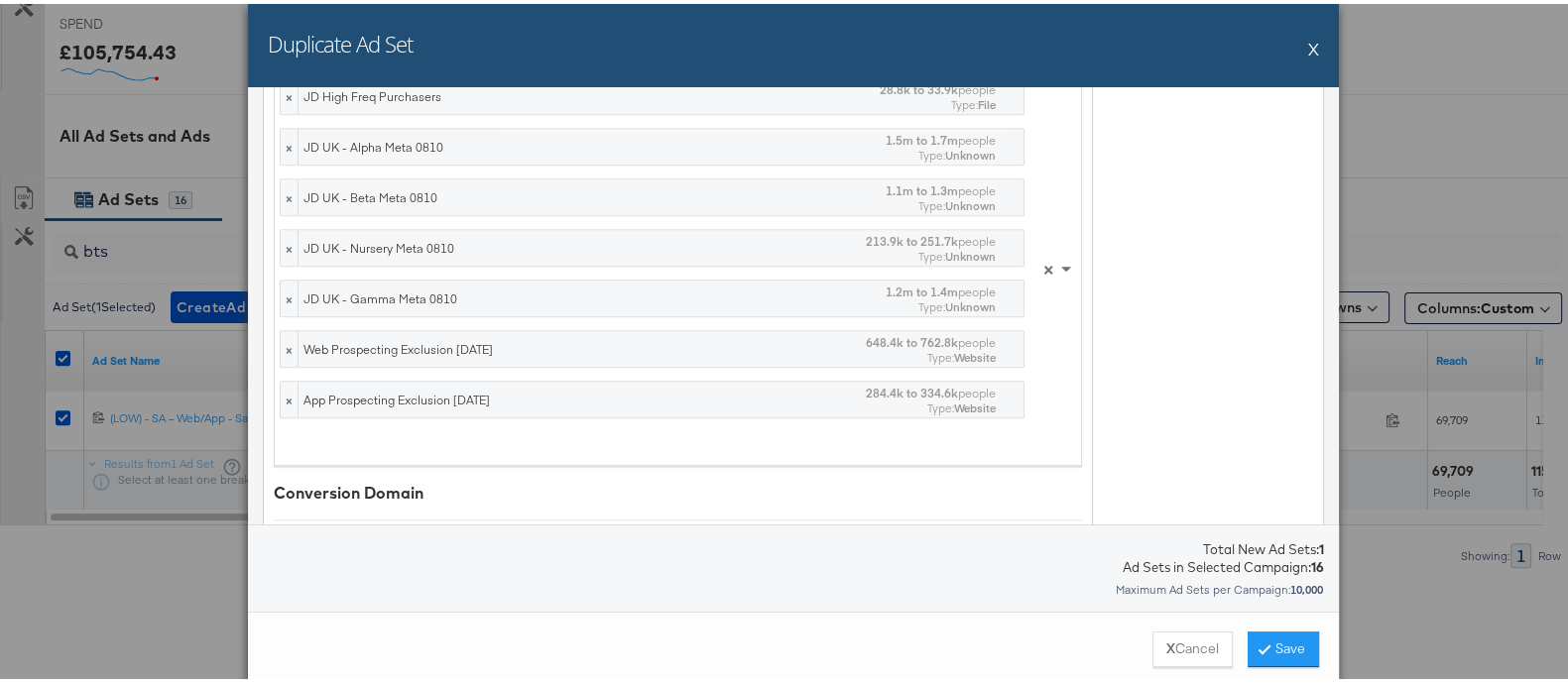 scroll, scrollTop: 1363, scrollLeft: 0, axis: vertical 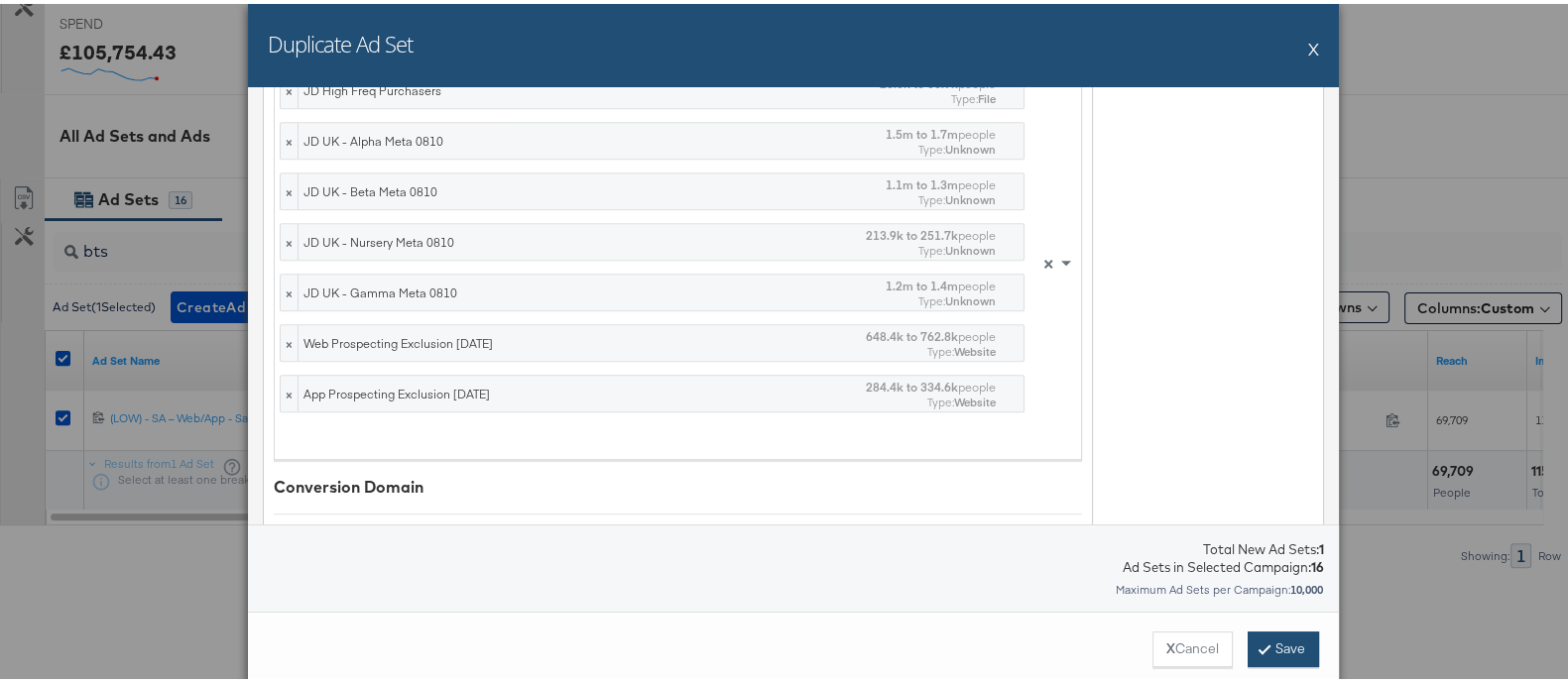 click on "Save" at bounding box center [1283, 645] 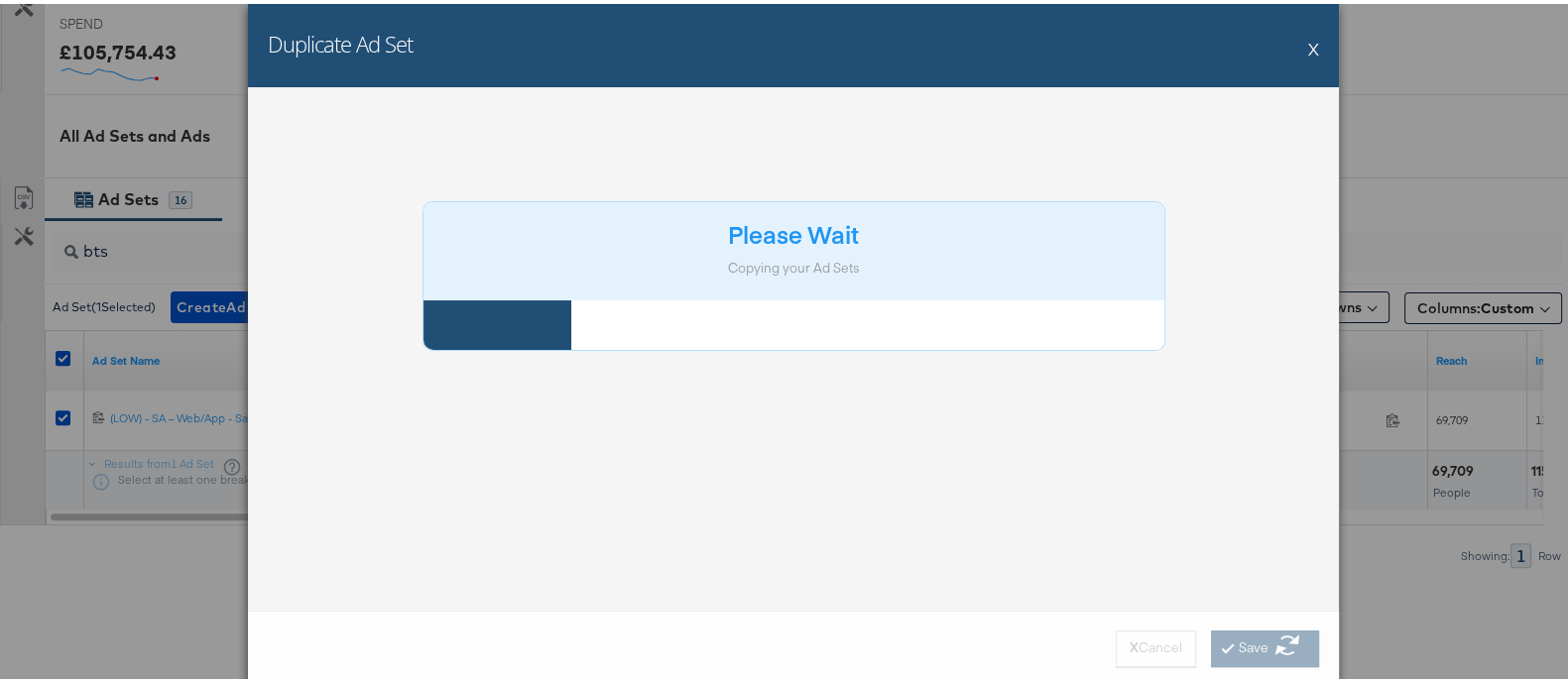 scroll, scrollTop: 0, scrollLeft: 0, axis: both 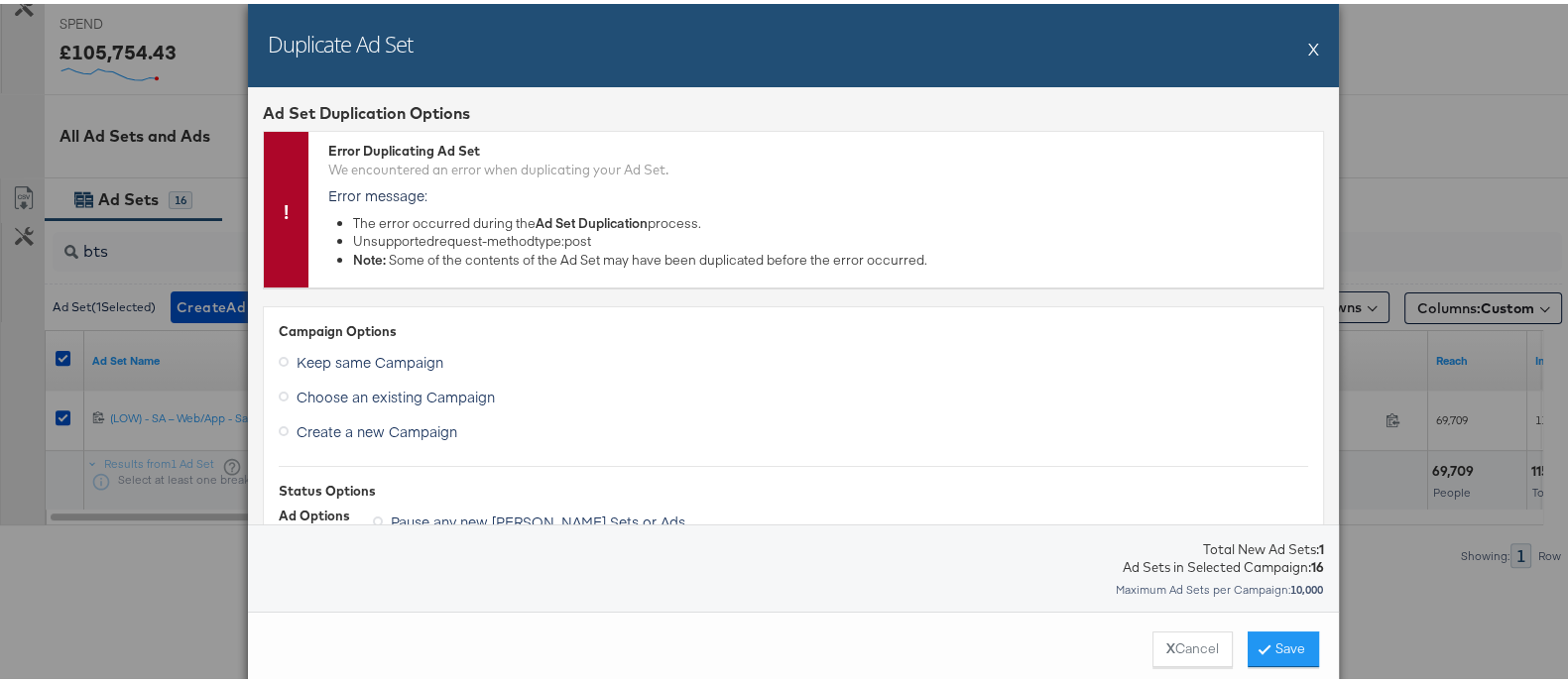 click on "X" at bounding box center (1313, 45) 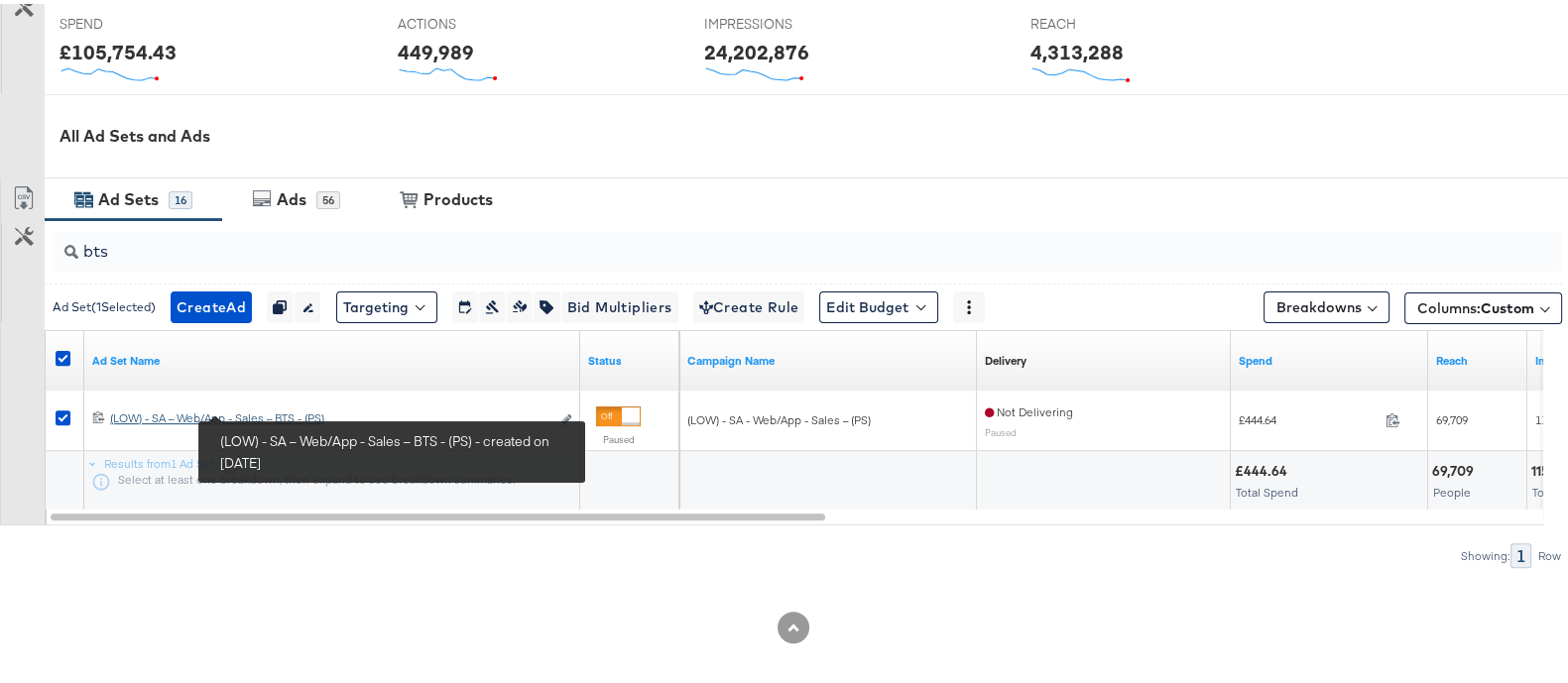 click on "(LOW) - SA – Web/App - Sales – BTS - (PS) (LOW) - SA – Web/App - Sales – BTS - (PS)" at bounding box center [329, 414] 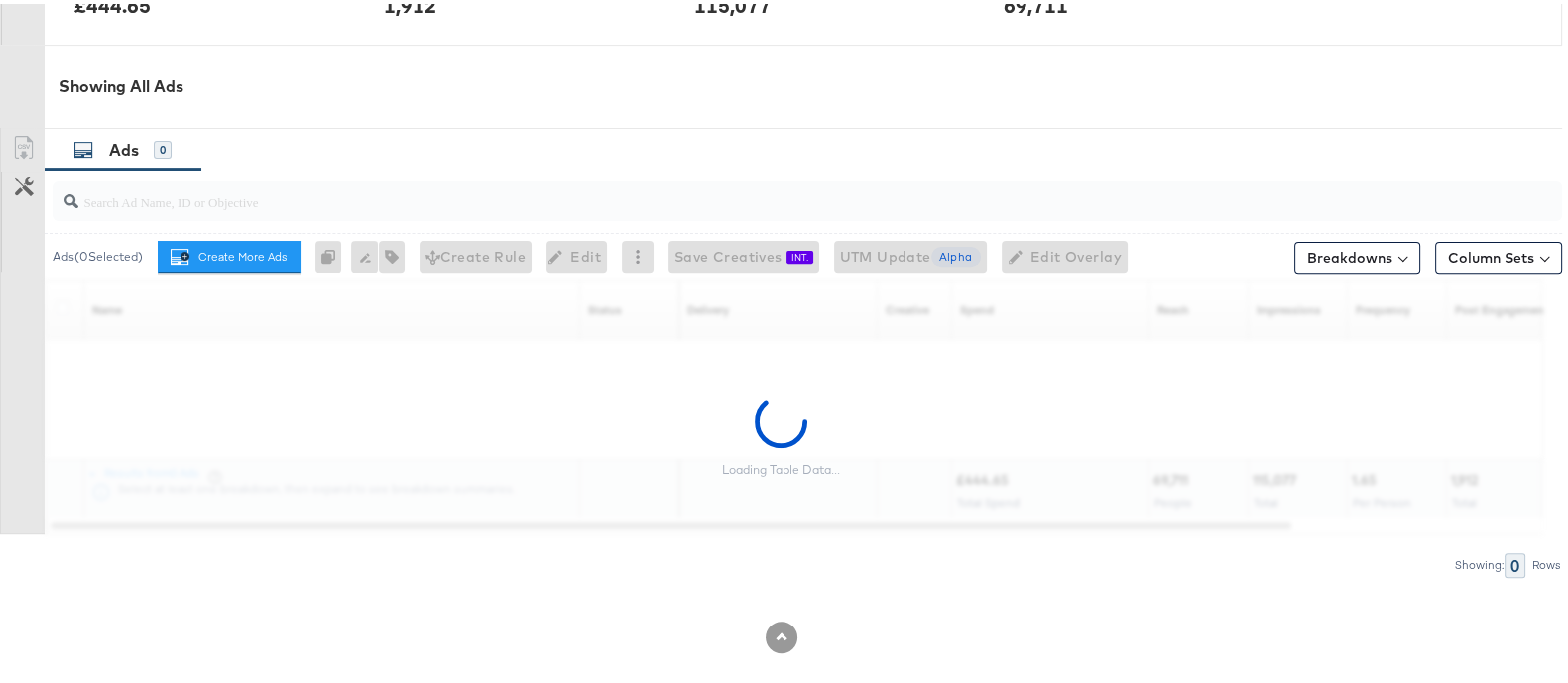 scroll, scrollTop: 929, scrollLeft: 0, axis: vertical 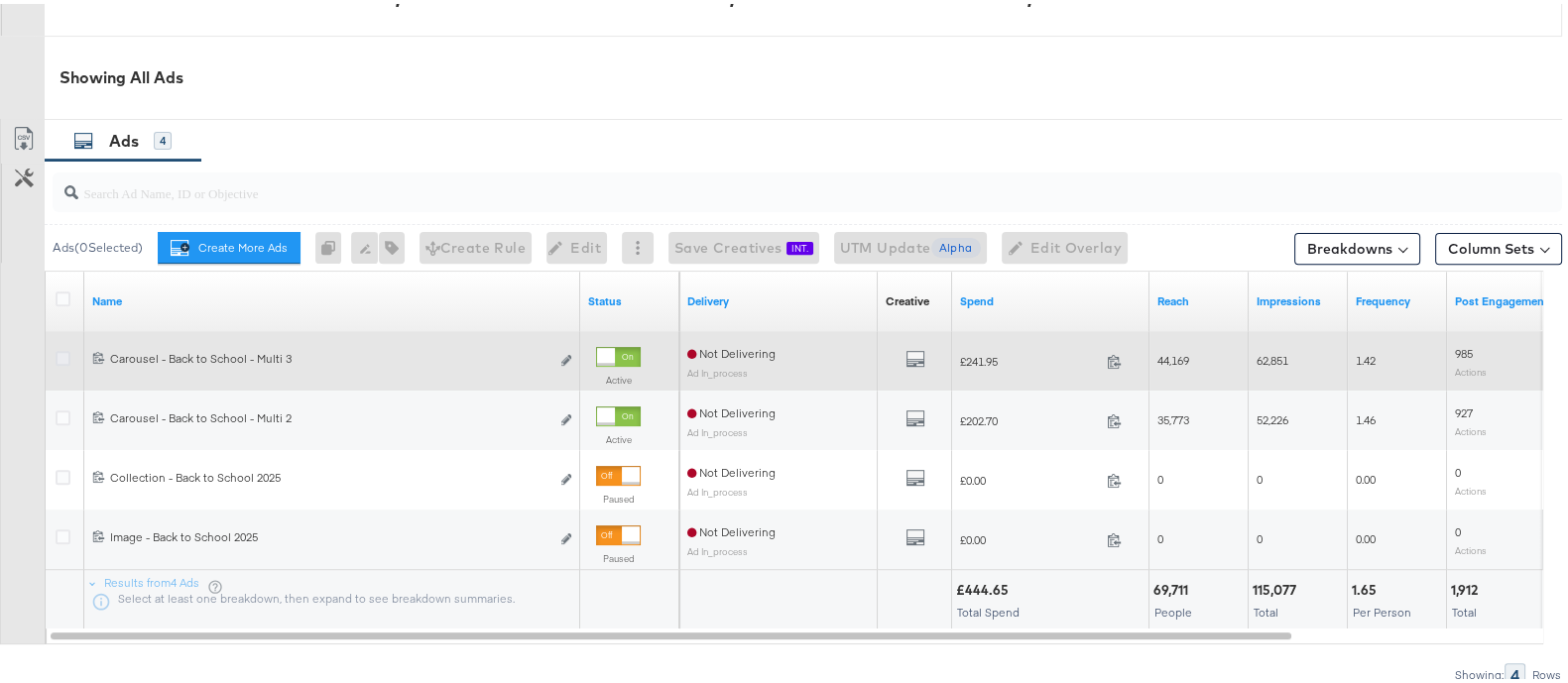 click at bounding box center (62, 354) 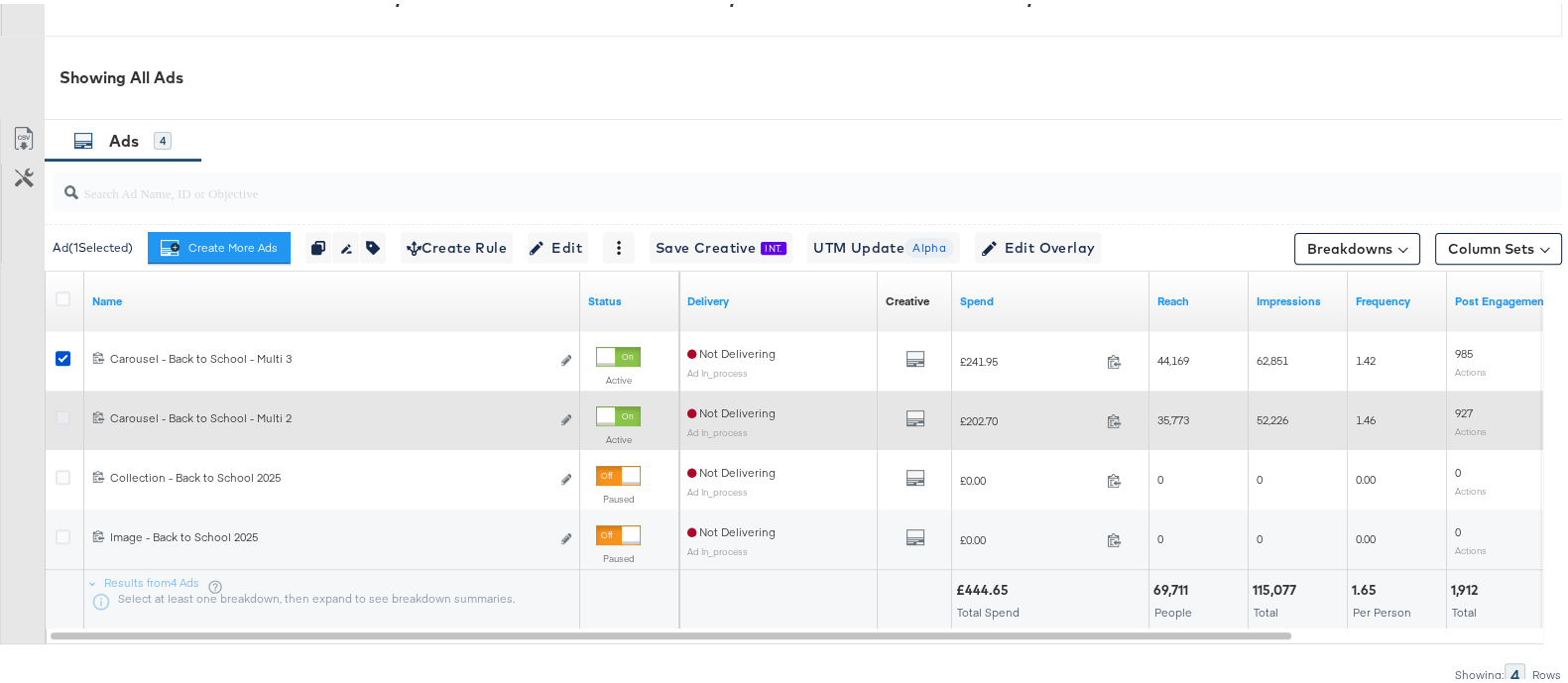 click at bounding box center [62, 413] 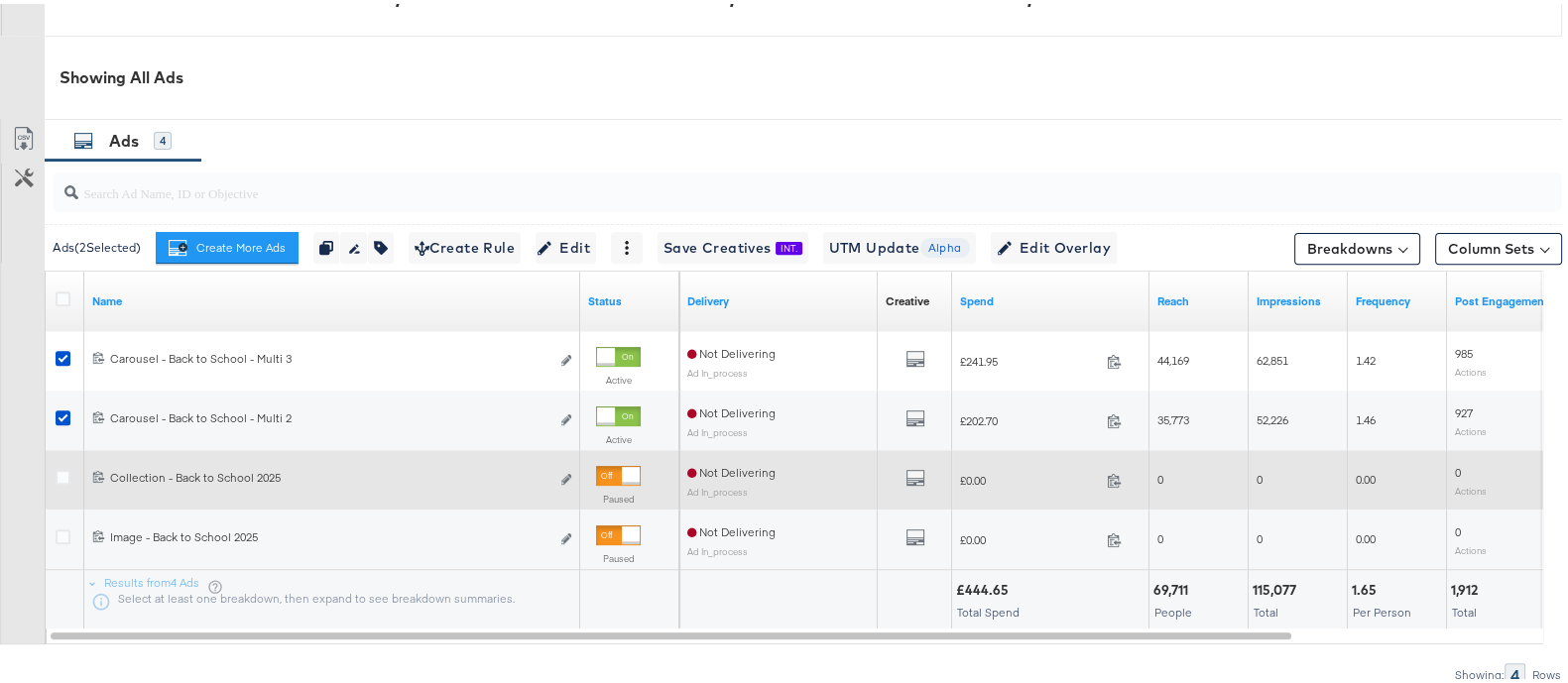 drag, startPoint x: 64, startPoint y: 474, endPoint x: 97, endPoint y: 465, distance: 34.20526 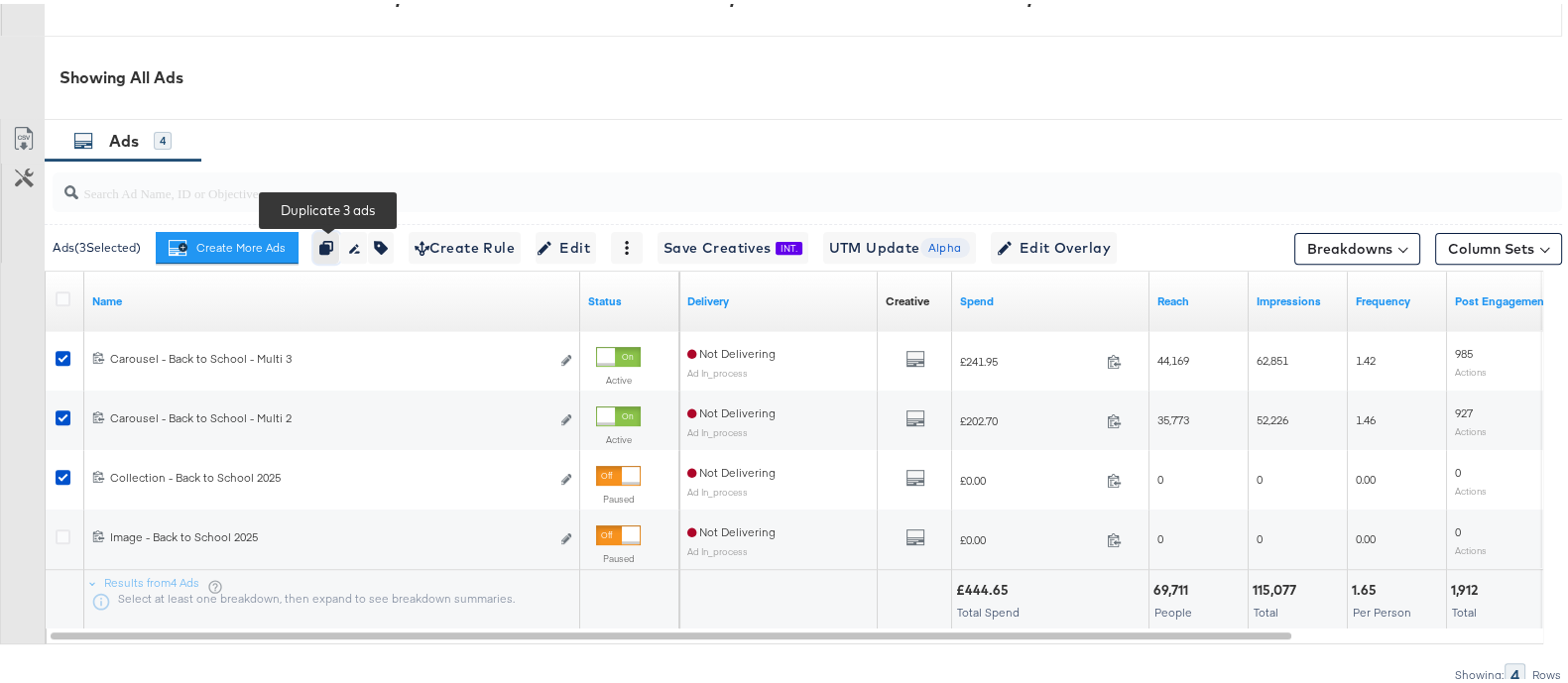 click 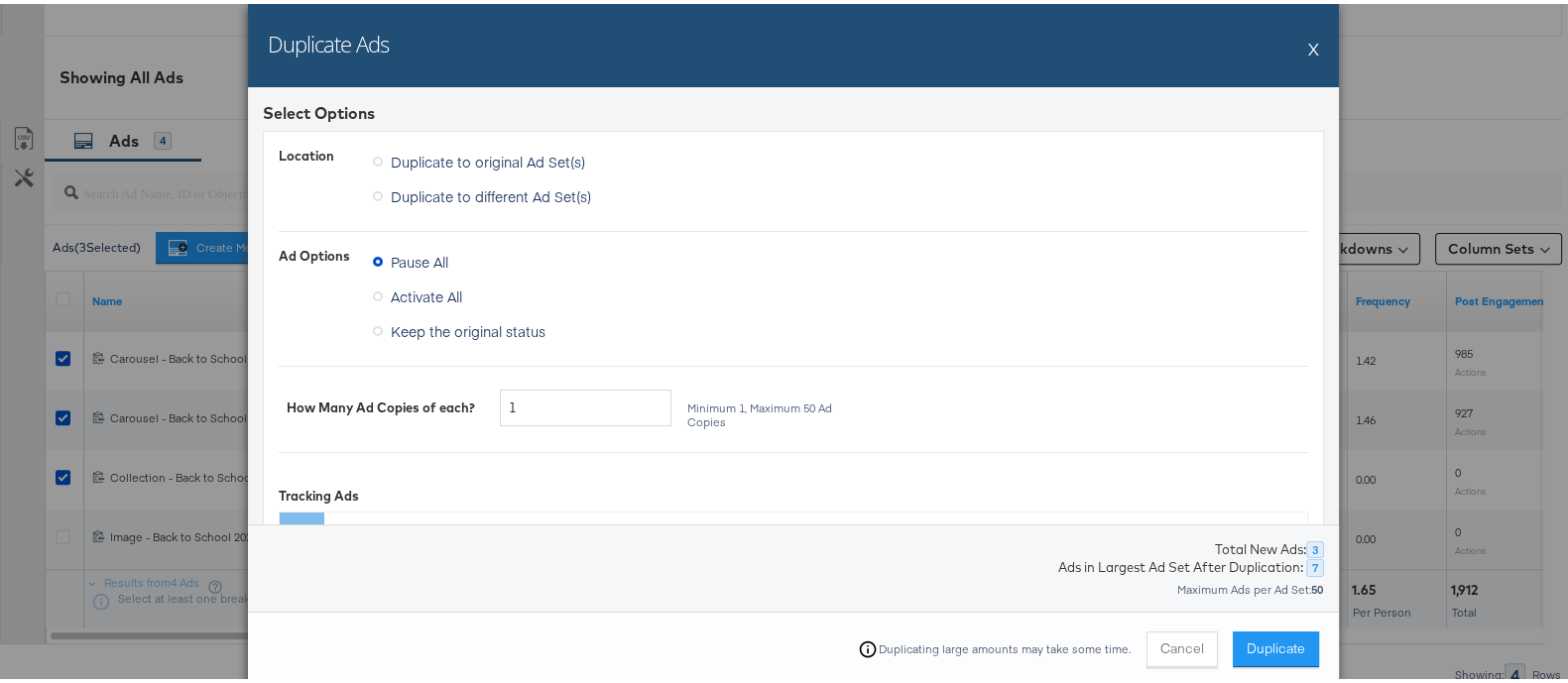 click on "Duplicate to different Ad Set(s)" at bounding box center [491, 192] 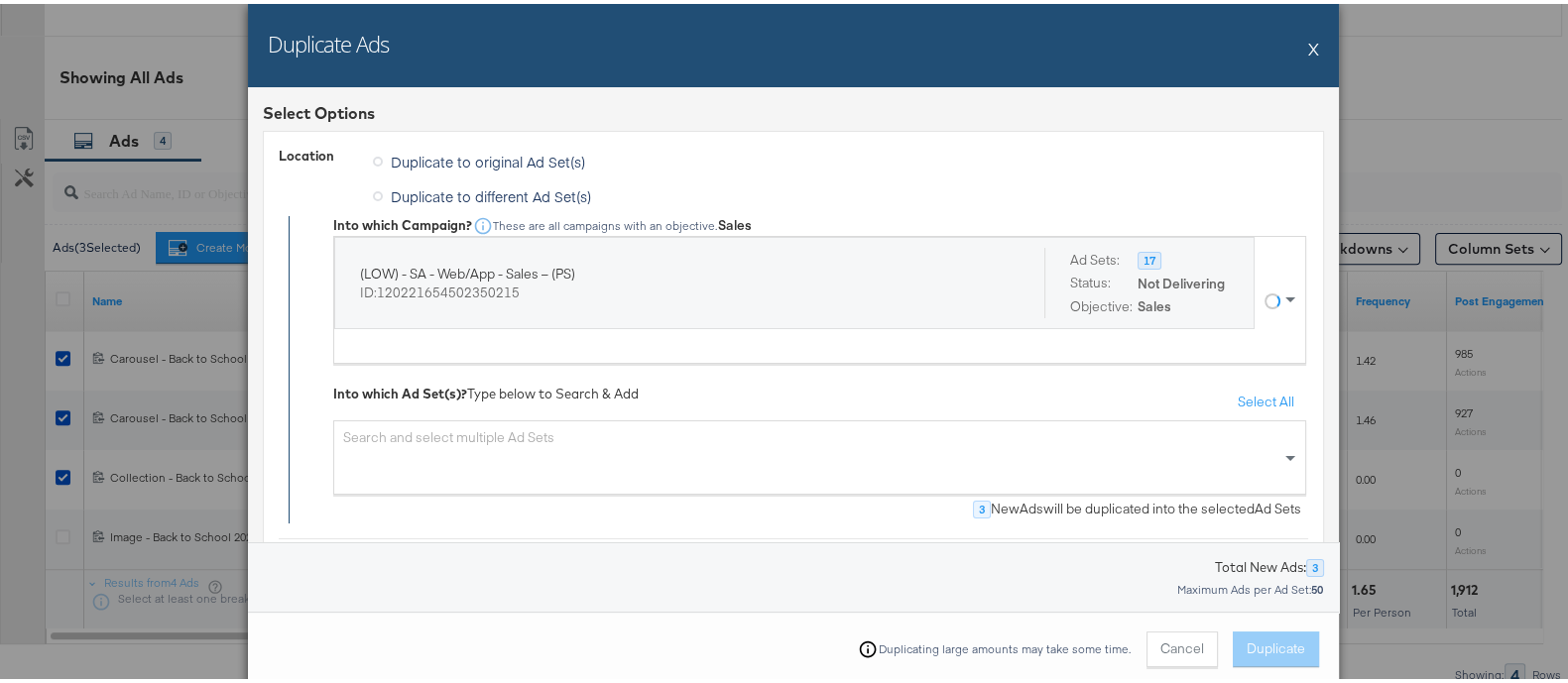 click on "Search and select multiple Ad Sets" at bounding box center [819, 453] 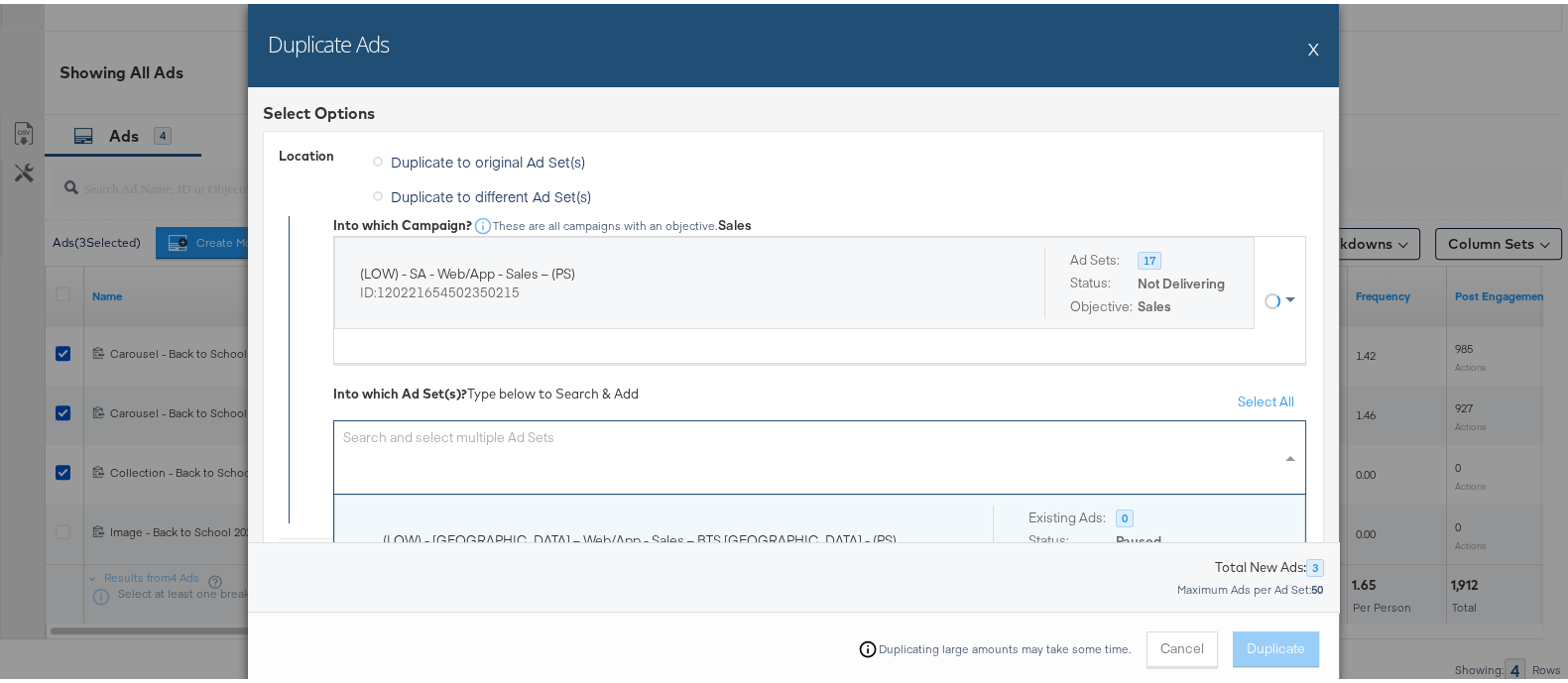 scroll, scrollTop: 939, scrollLeft: 0, axis: vertical 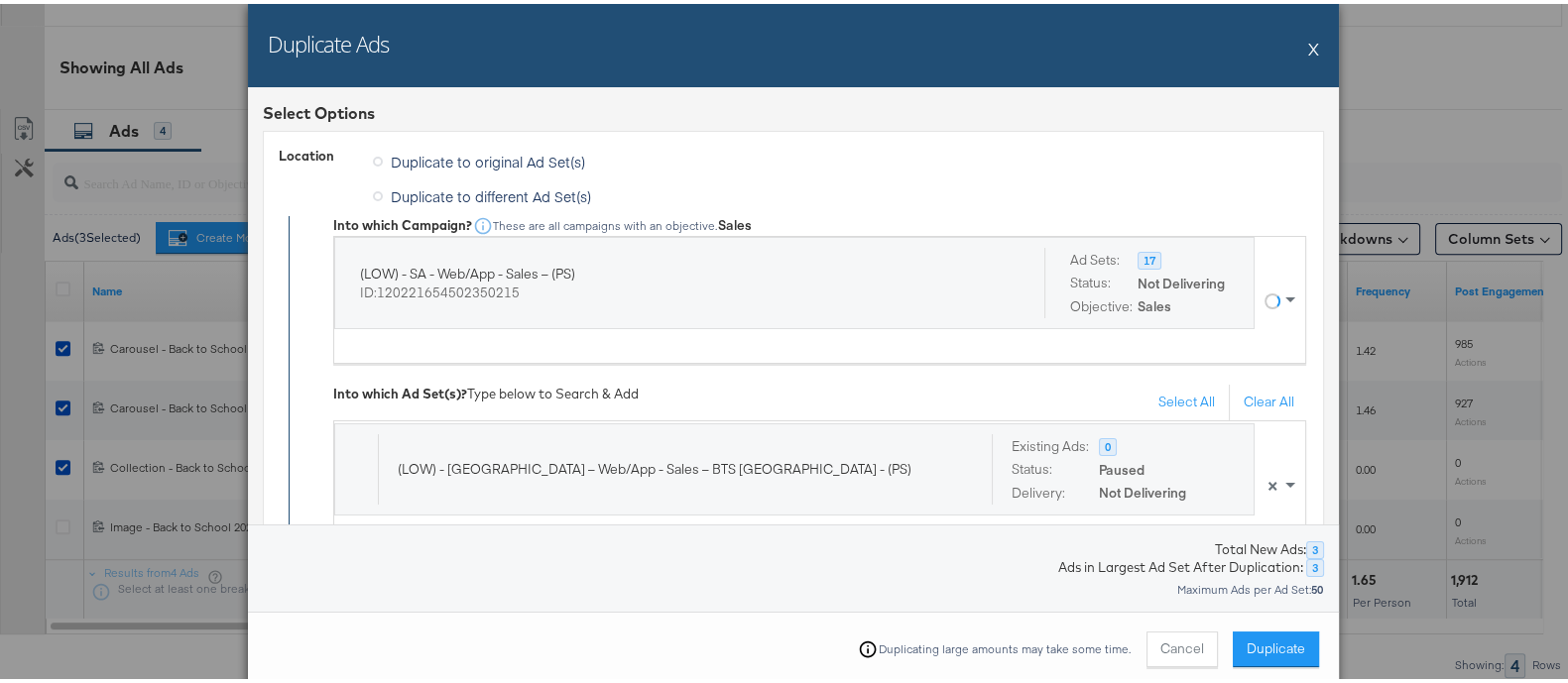 click on "Duplicate to different Ad Set(s)" at bounding box center (840, 194) 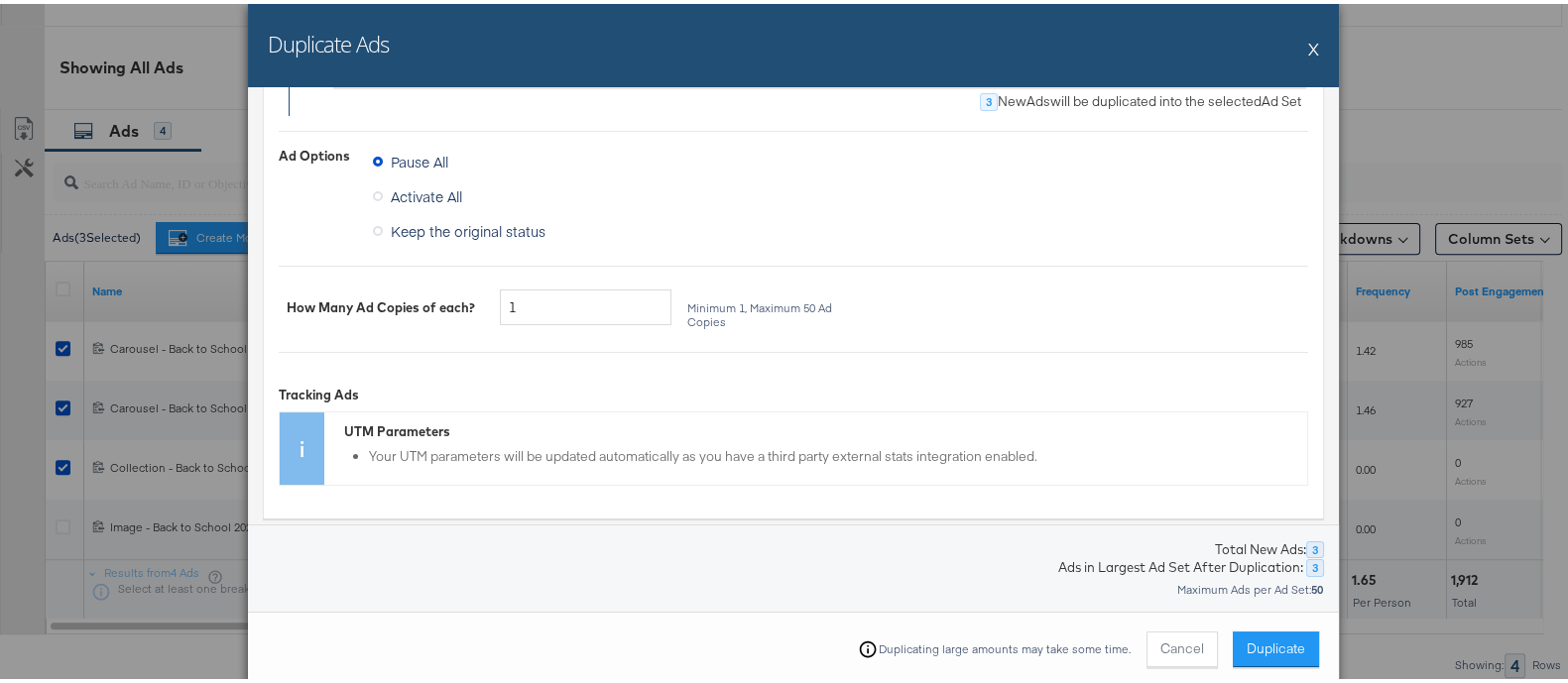 scroll, scrollTop: 495, scrollLeft: 0, axis: vertical 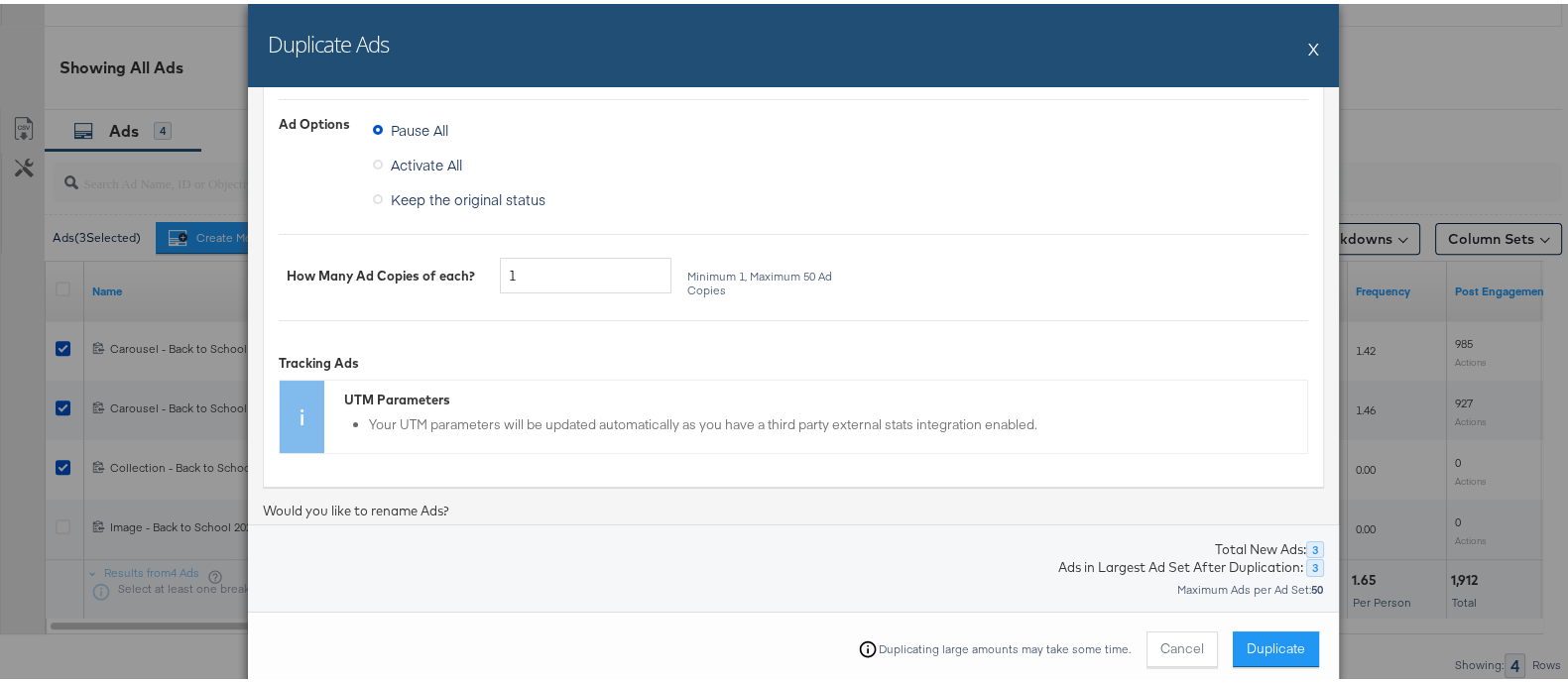 click on "Activate All" at bounding box center (426, 161) 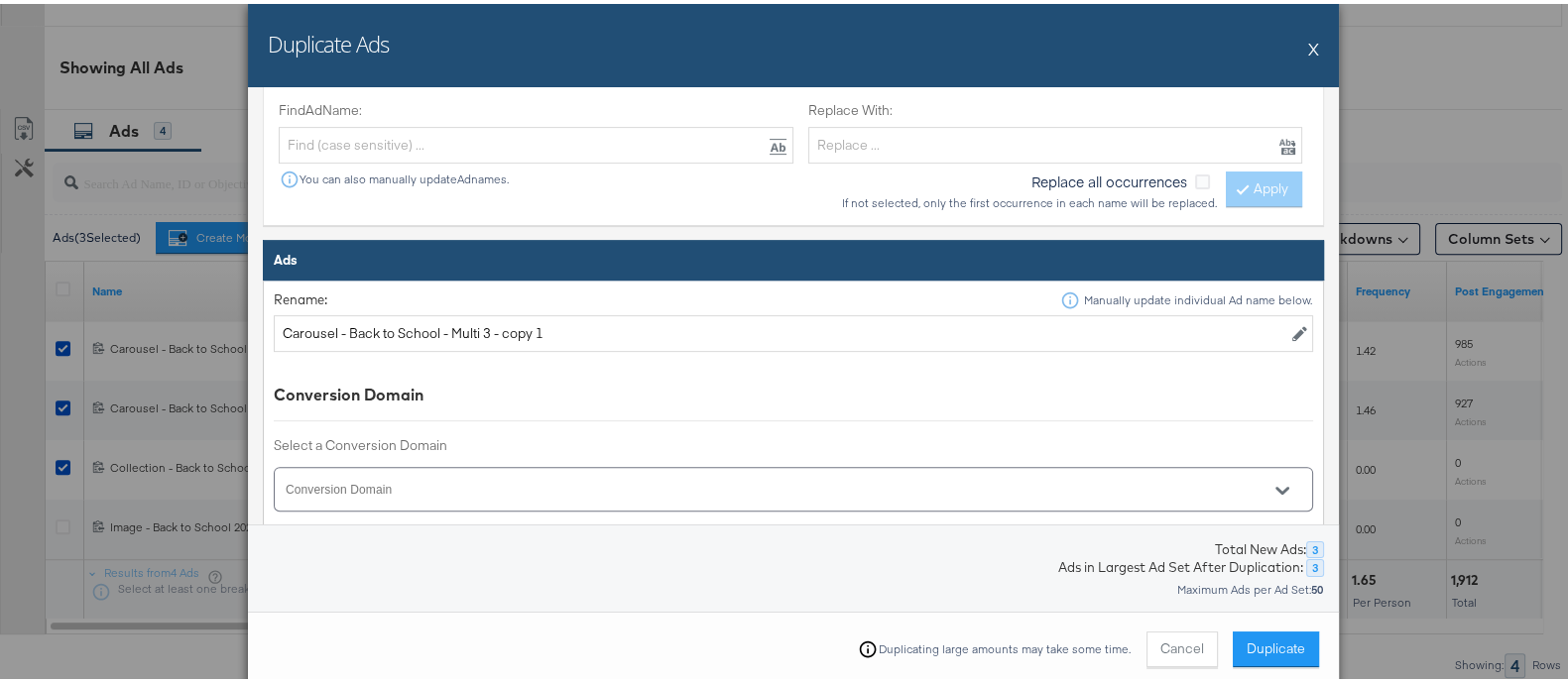 scroll, scrollTop: 990, scrollLeft: 0, axis: vertical 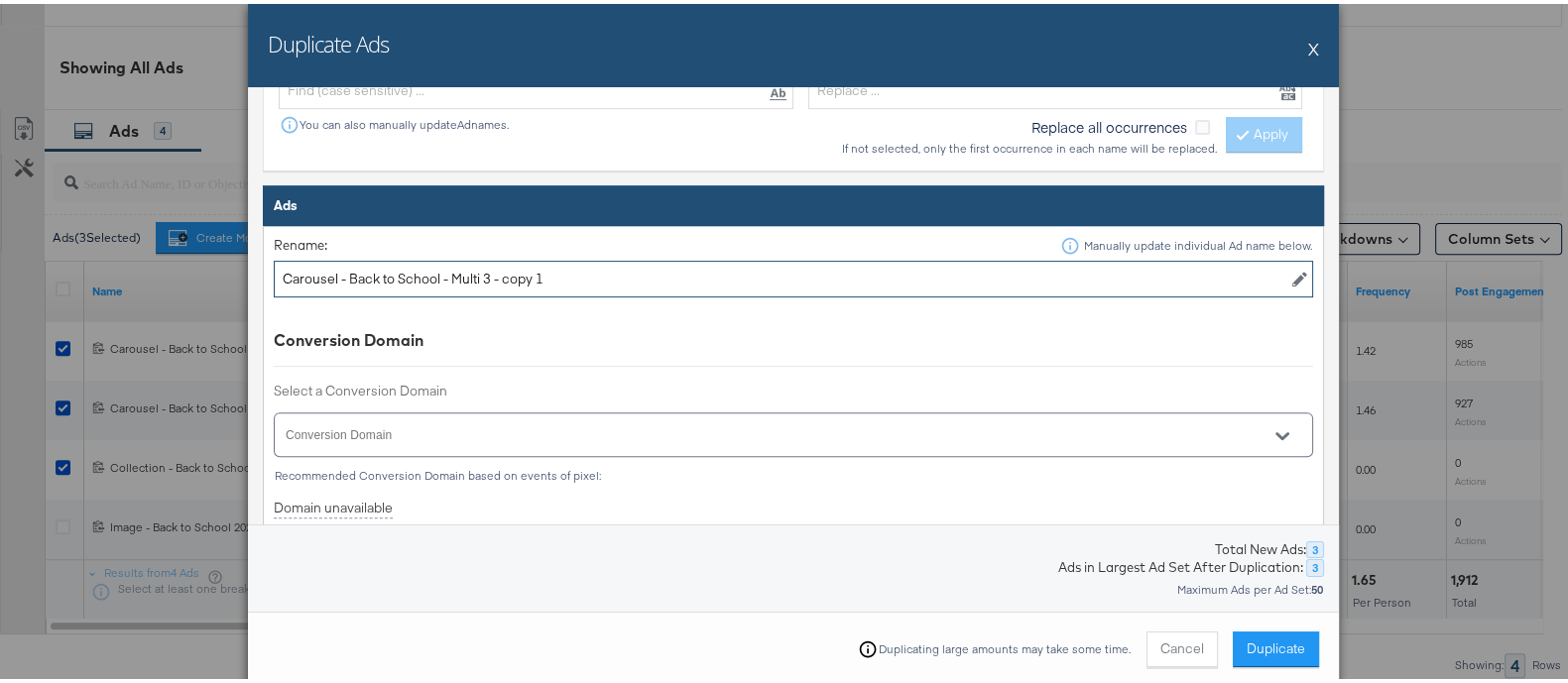 drag, startPoint x: 484, startPoint y: 274, endPoint x: 633, endPoint y: 275, distance: 149.00336 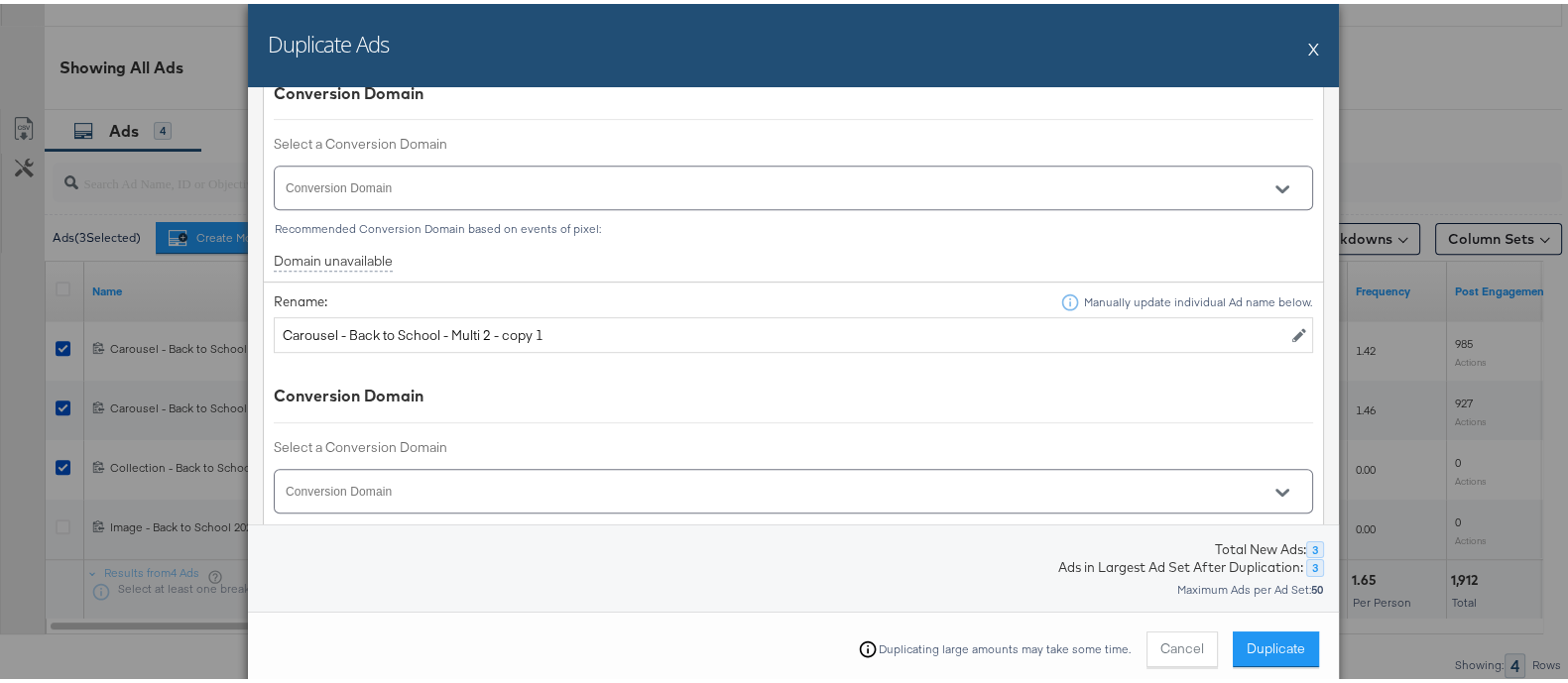 scroll, scrollTop: 1239, scrollLeft: 0, axis: vertical 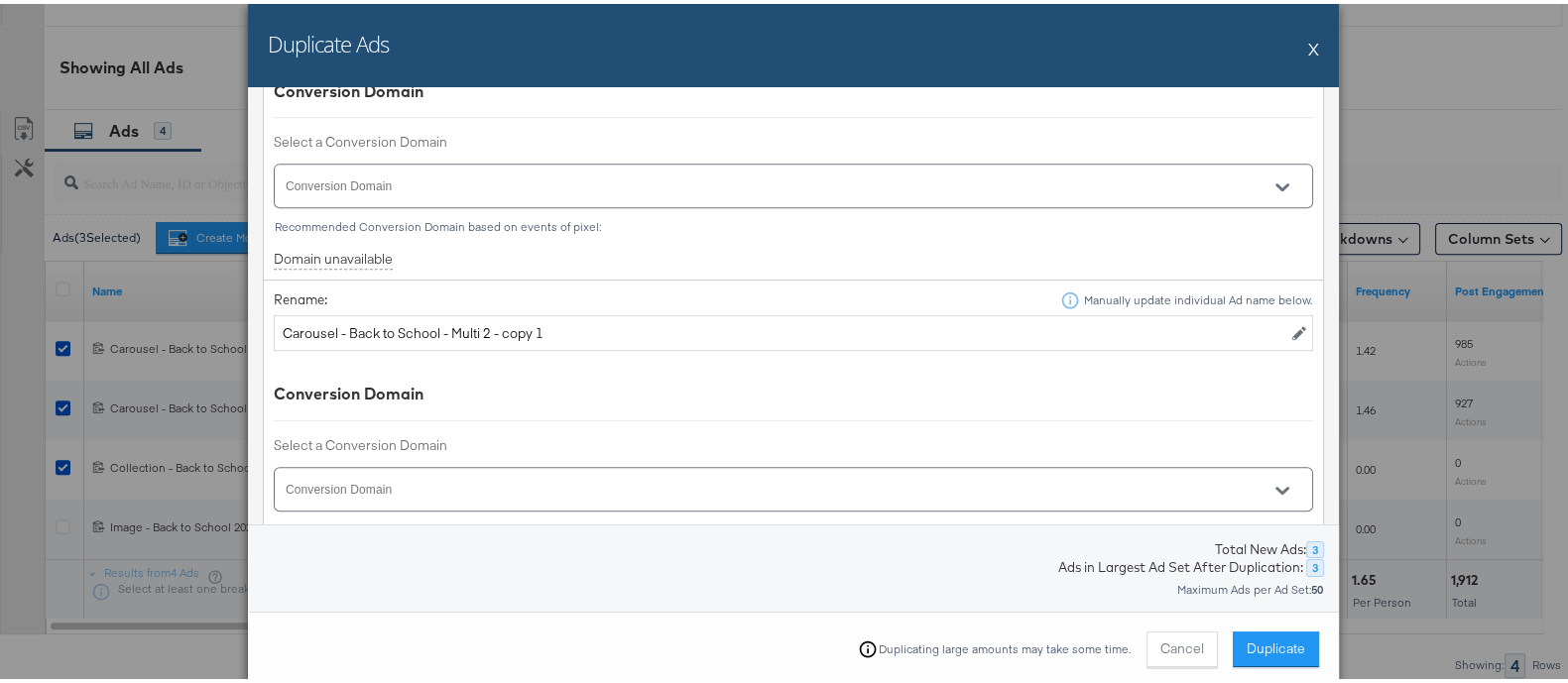 type on "Carousel - Back to School - Multi 3" 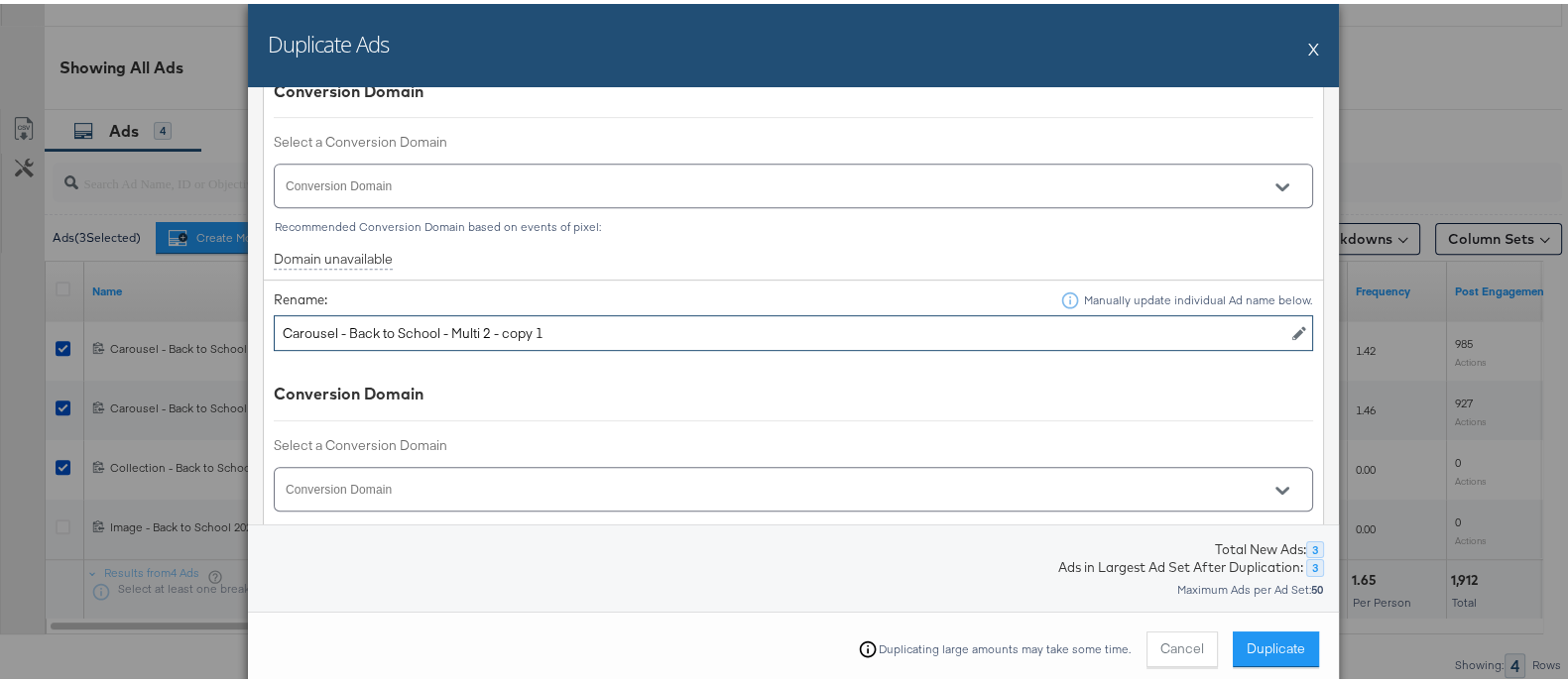 drag, startPoint x: 484, startPoint y: 326, endPoint x: 660, endPoint y: 320, distance: 176.10224 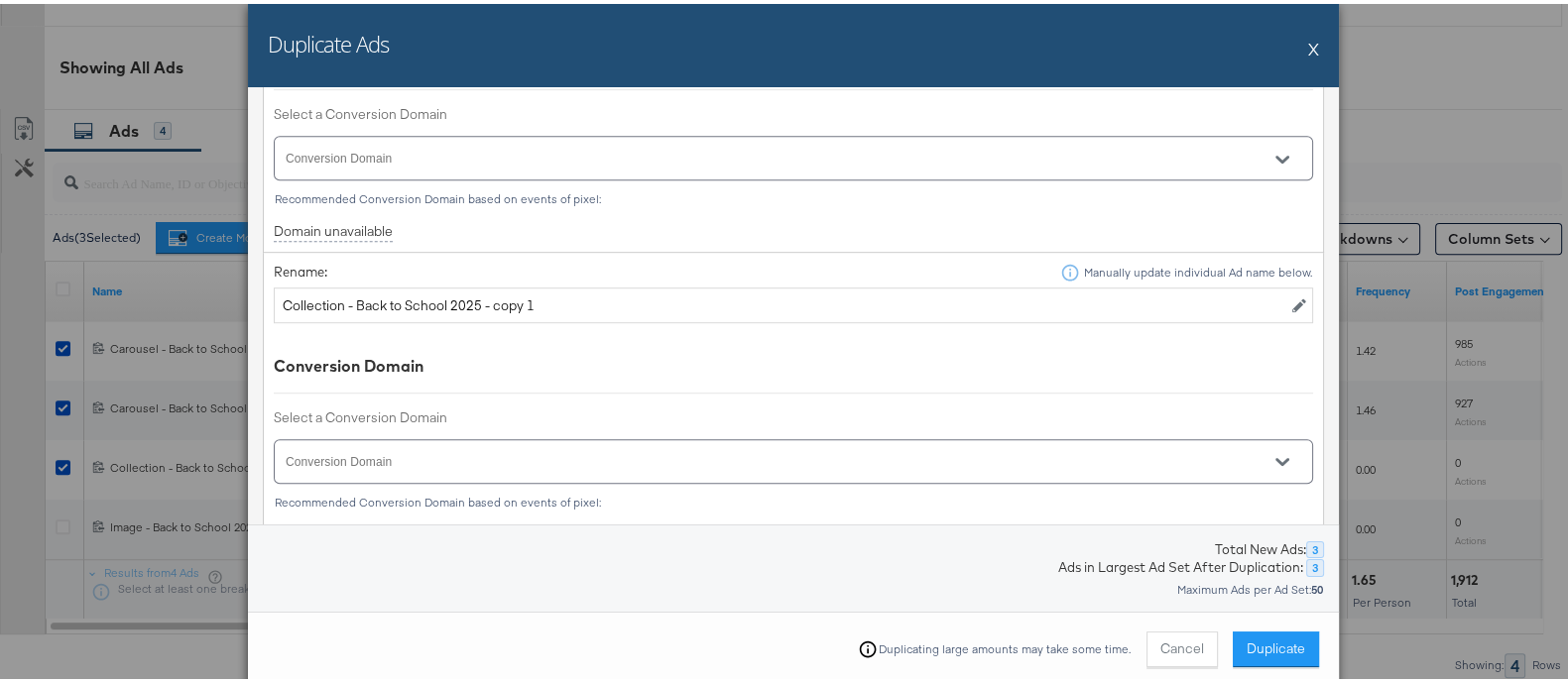 scroll, scrollTop: 1610, scrollLeft: 0, axis: vertical 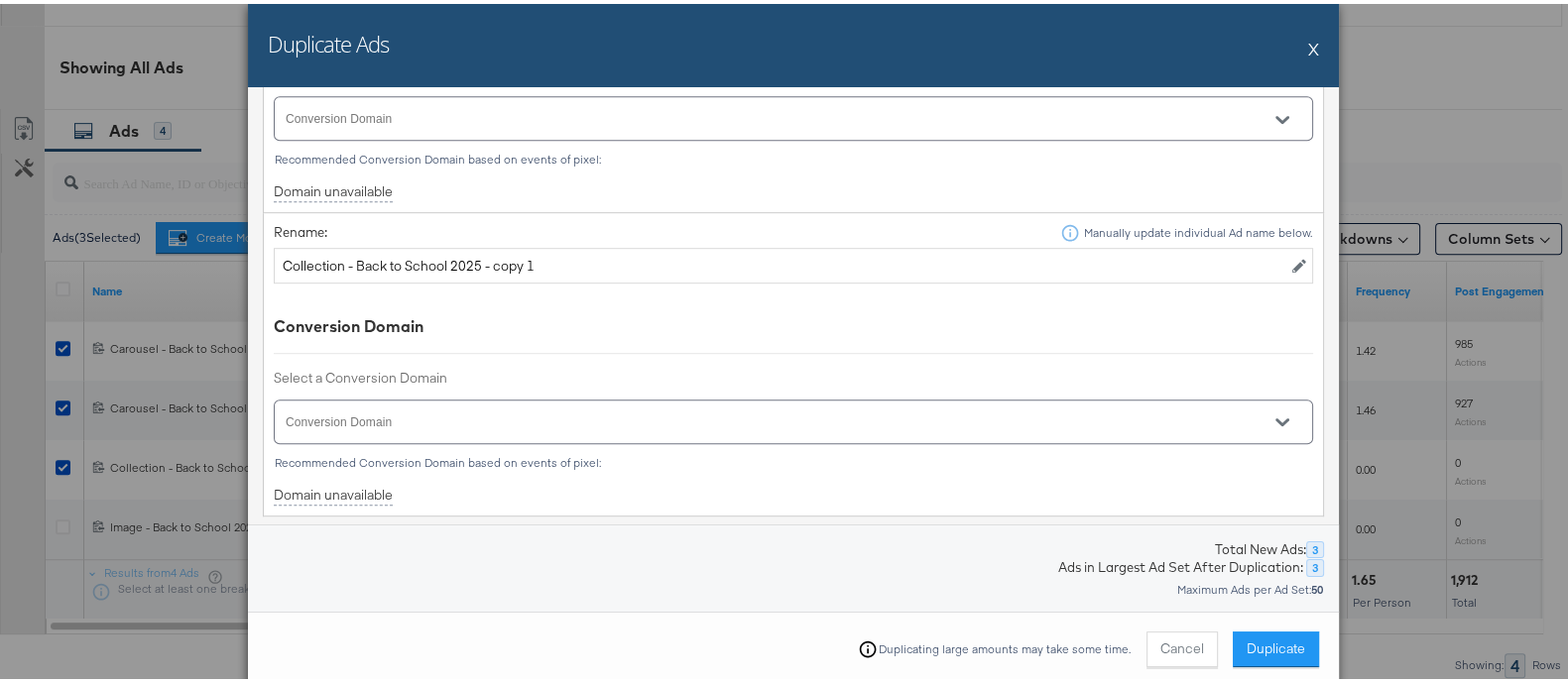 type on "Carousel - Back to School - Multi 2" 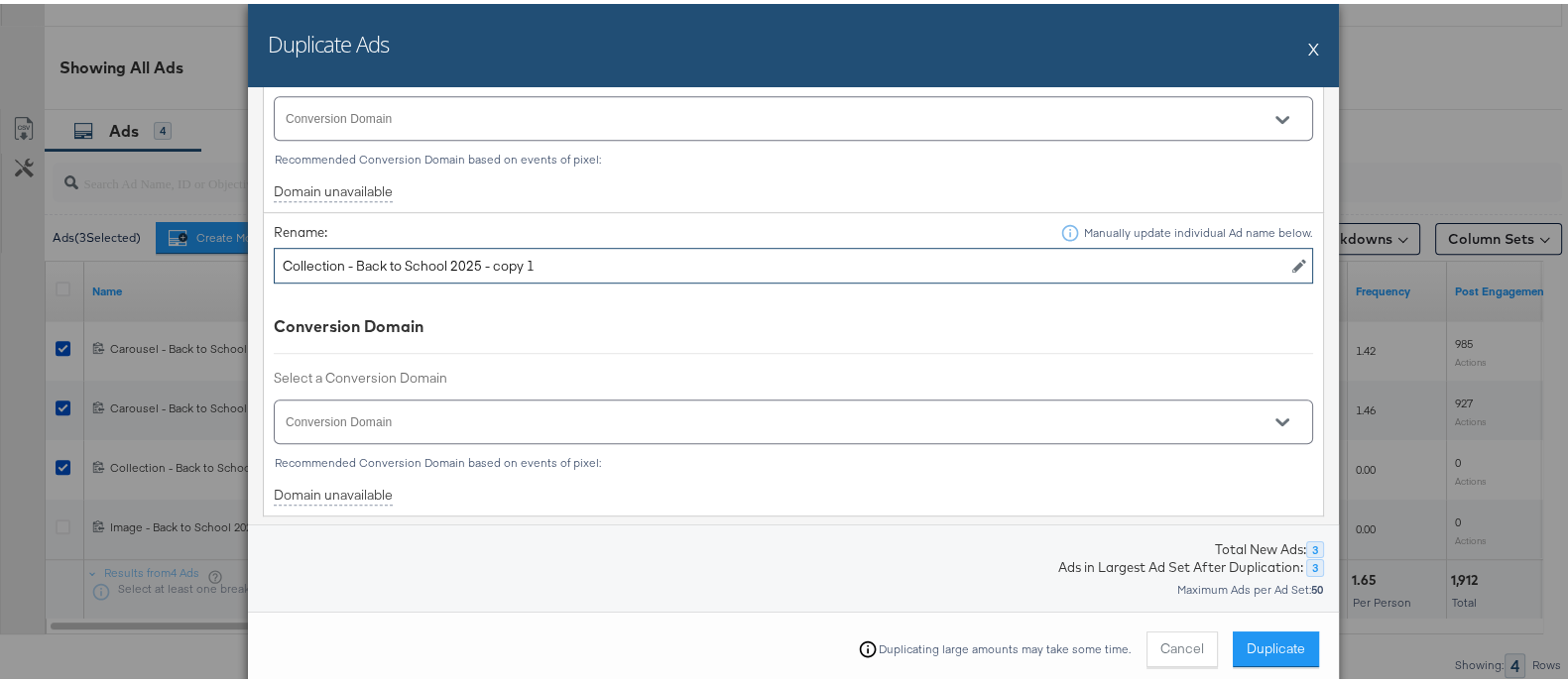 drag, startPoint x: 476, startPoint y: 260, endPoint x: 648, endPoint y: 267, distance: 172.14238 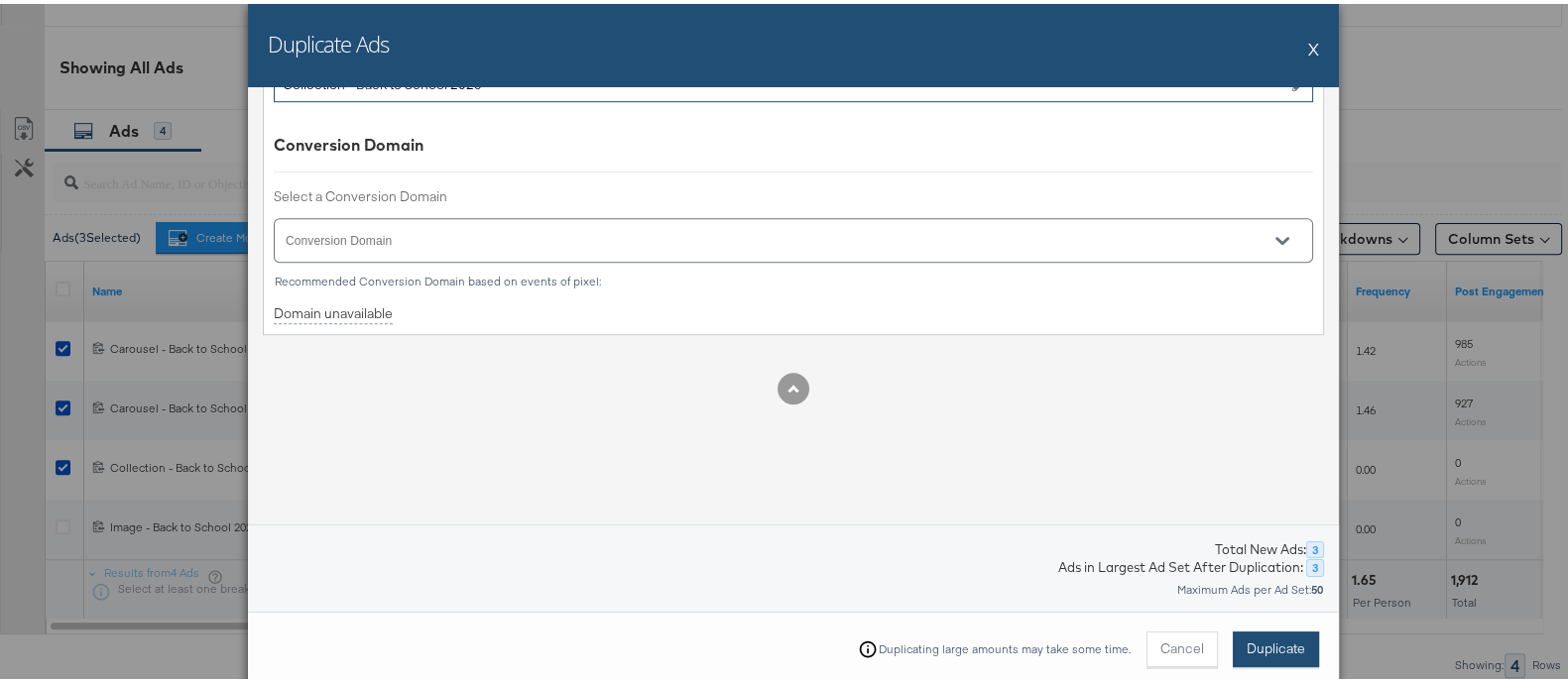 type on "Collection - Back to School 2025" 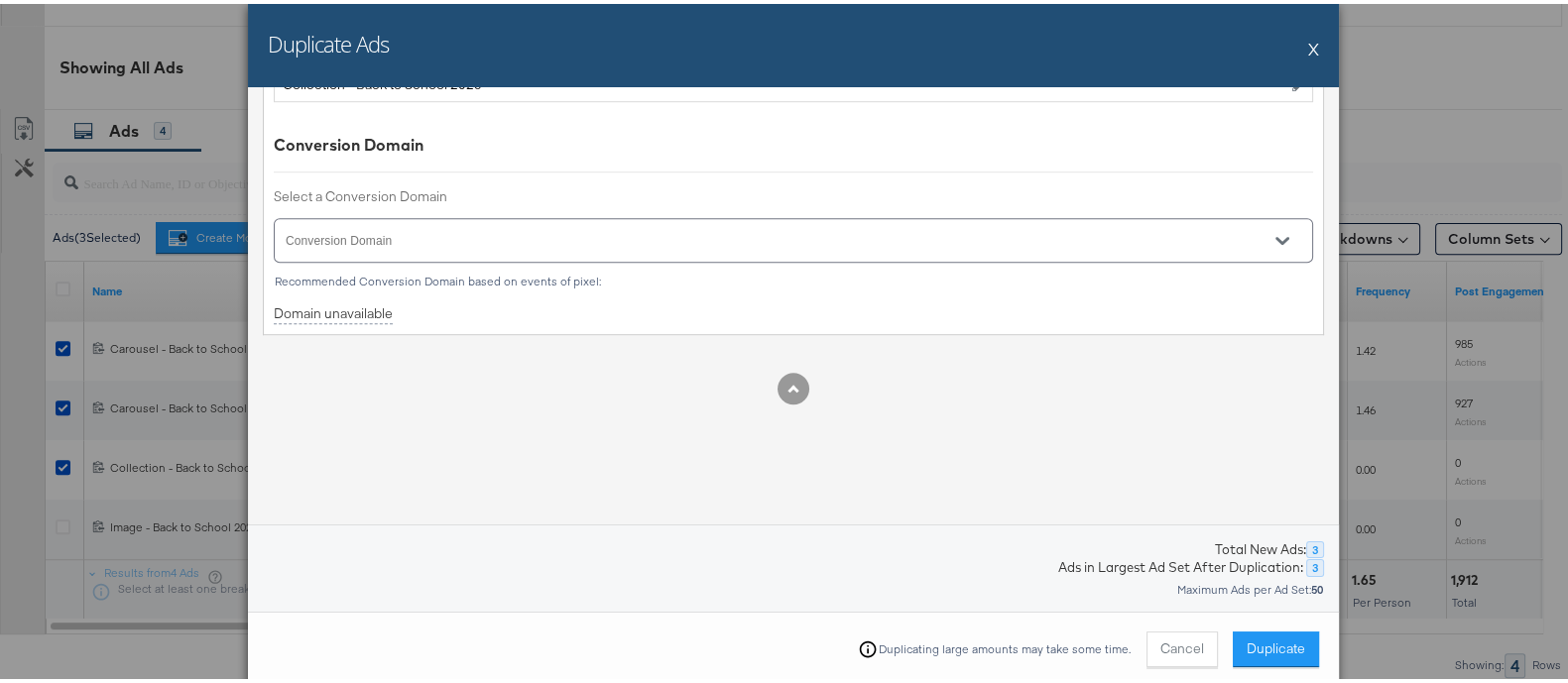 drag, startPoint x: 1293, startPoint y: 644, endPoint x: 1275, endPoint y: 643, distance: 18.027756 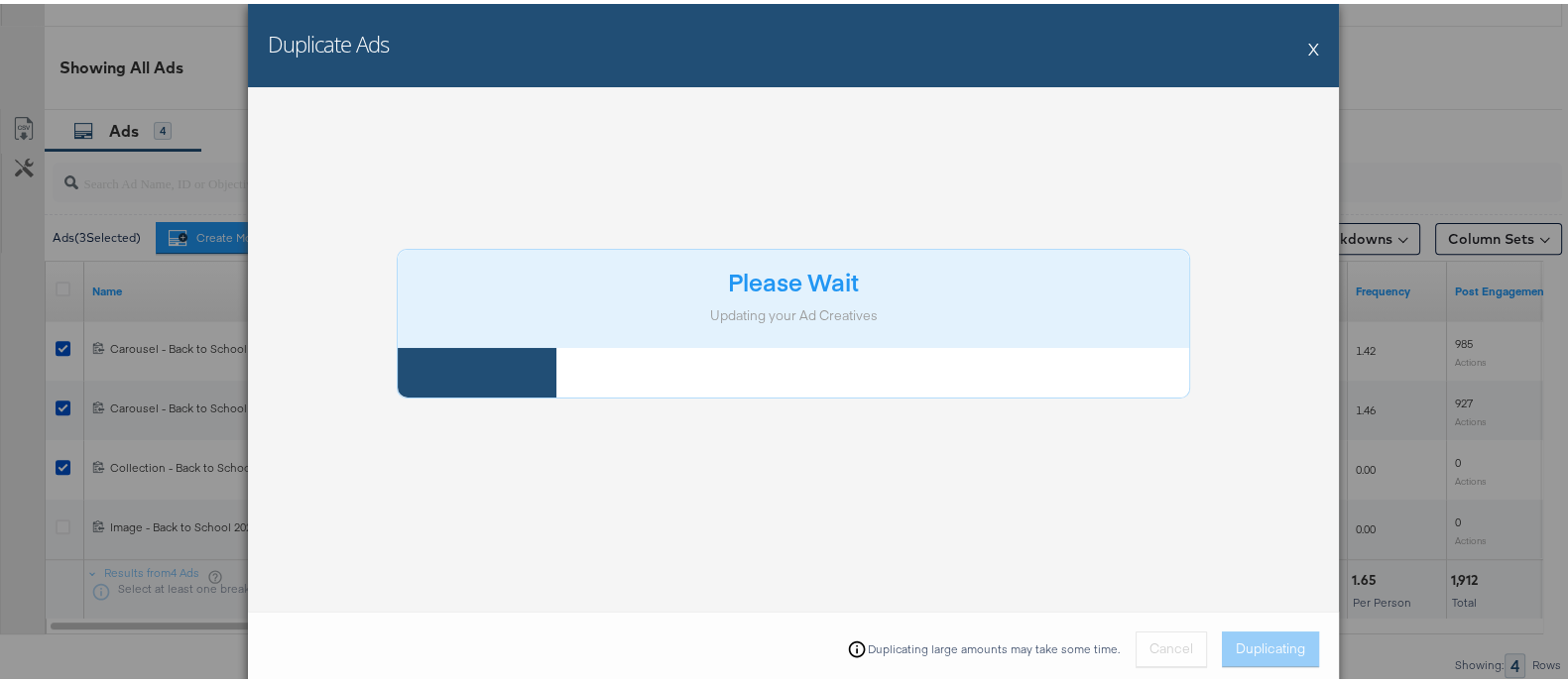 scroll, scrollTop: 51, scrollLeft: 0, axis: vertical 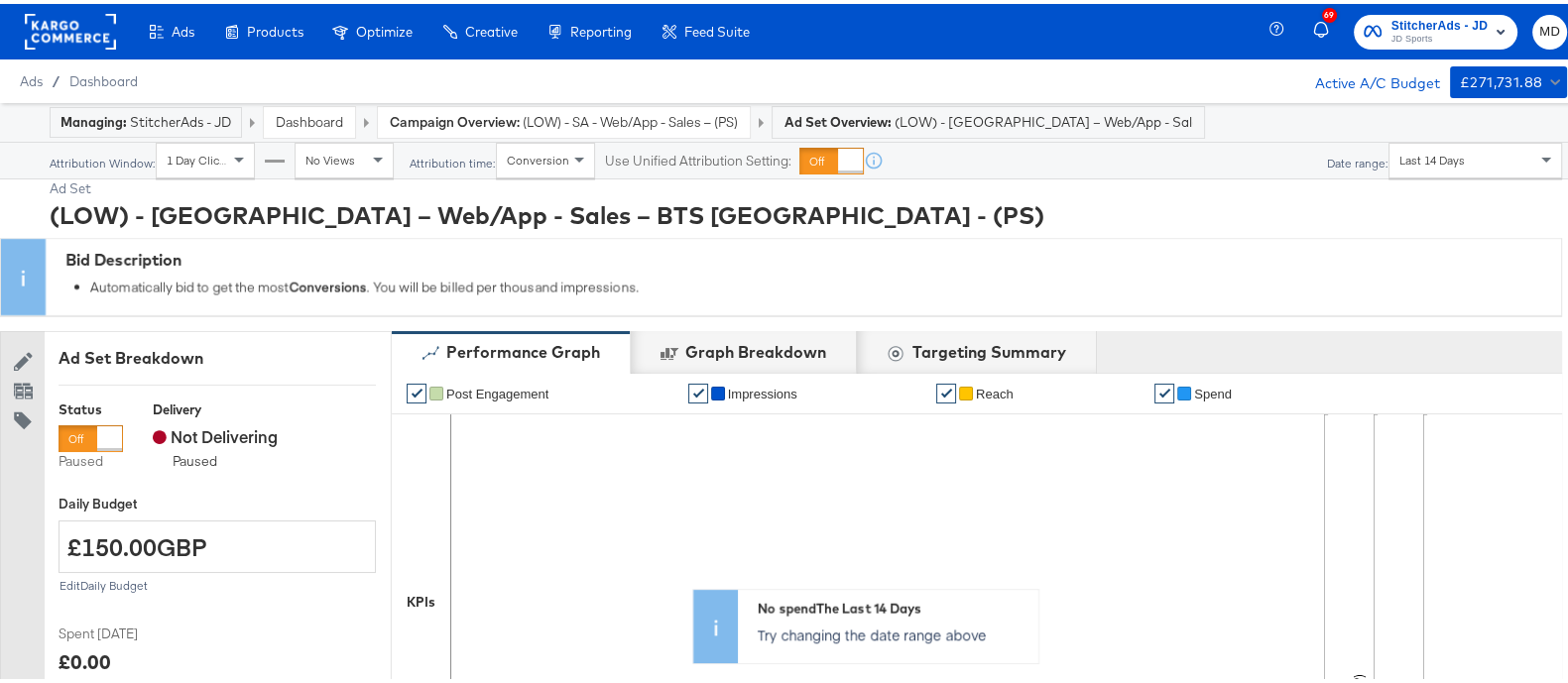 click on "Campaign Overview:" at bounding box center [454, 118] 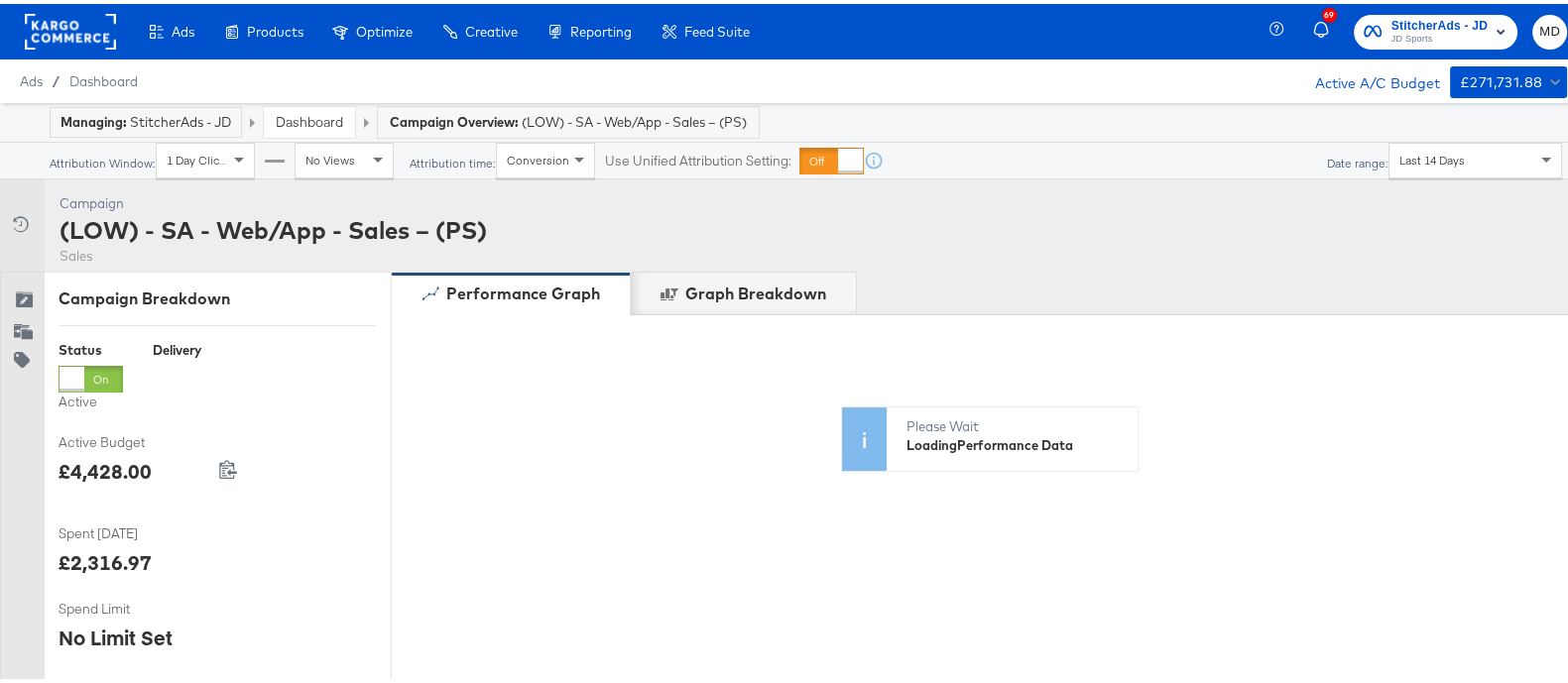 click on "Dashboard" at bounding box center (309, 118) 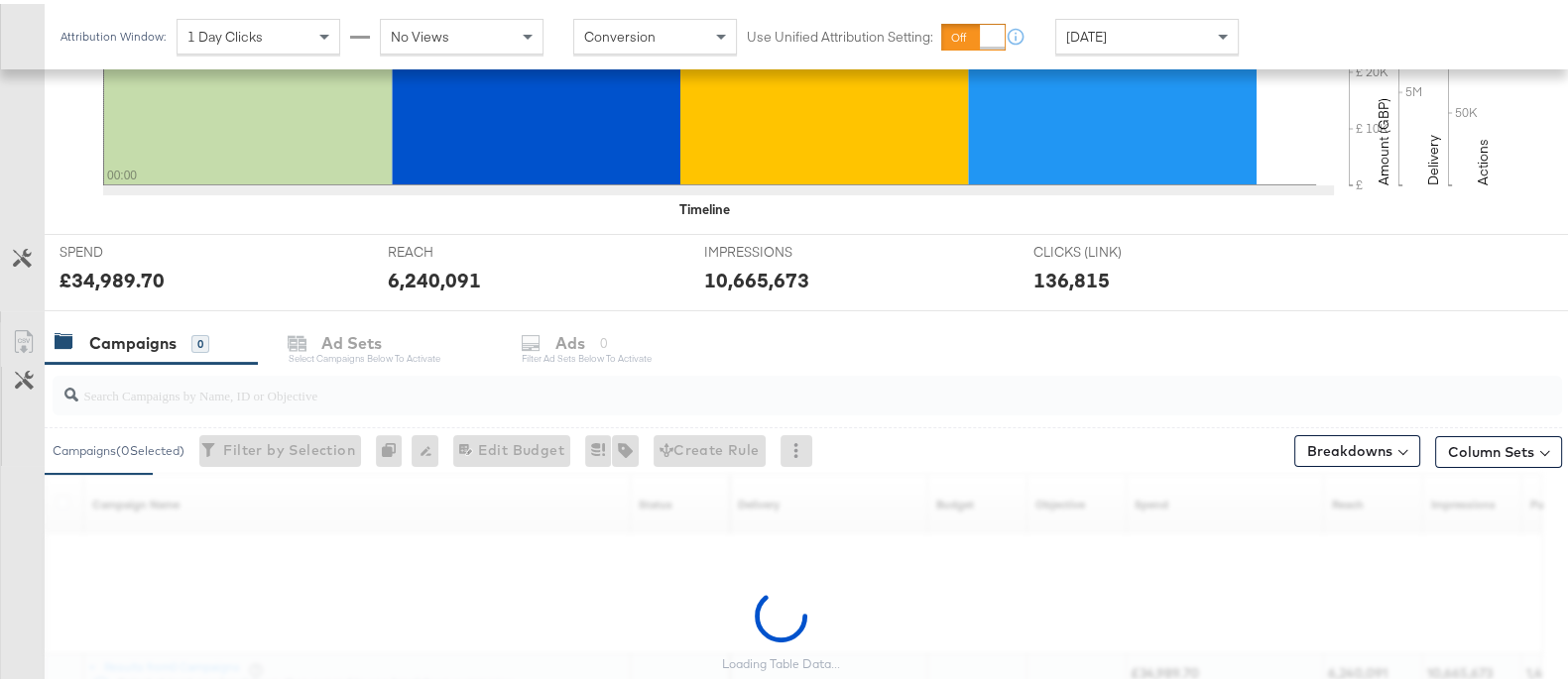 scroll, scrollTop: 758, scrollLeft: 0, axis: vertical 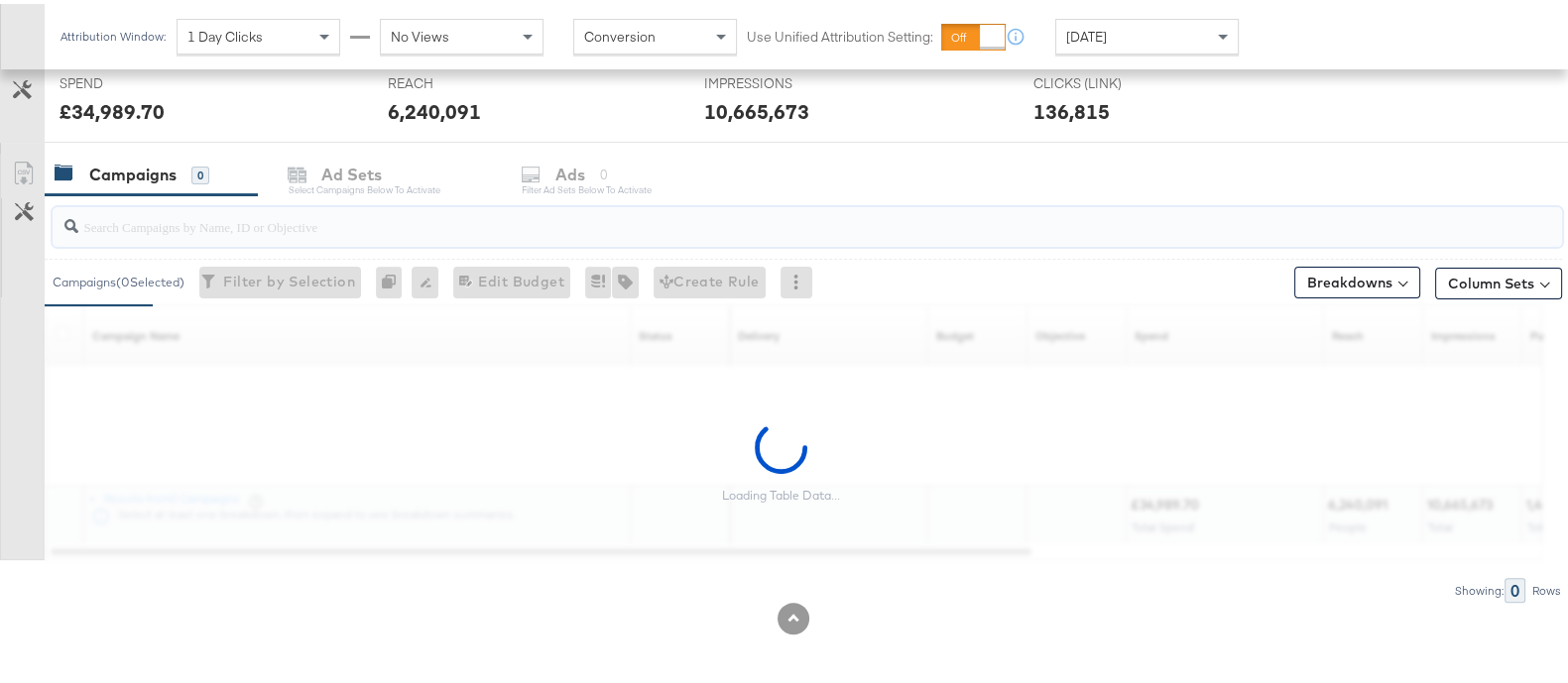 click at bounding box center (752, 214) 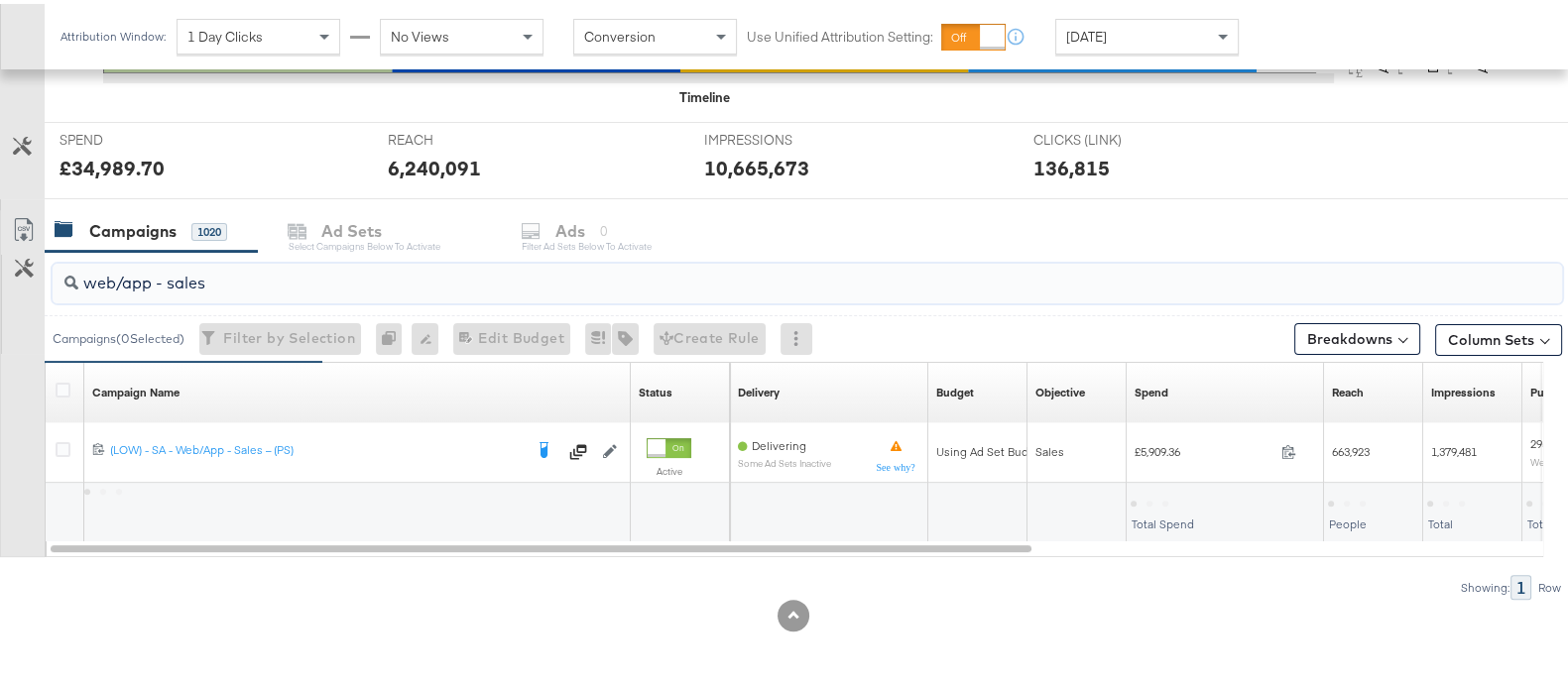 scroll, scrollTop: 699, scrollLeft: 0, axis: vertical 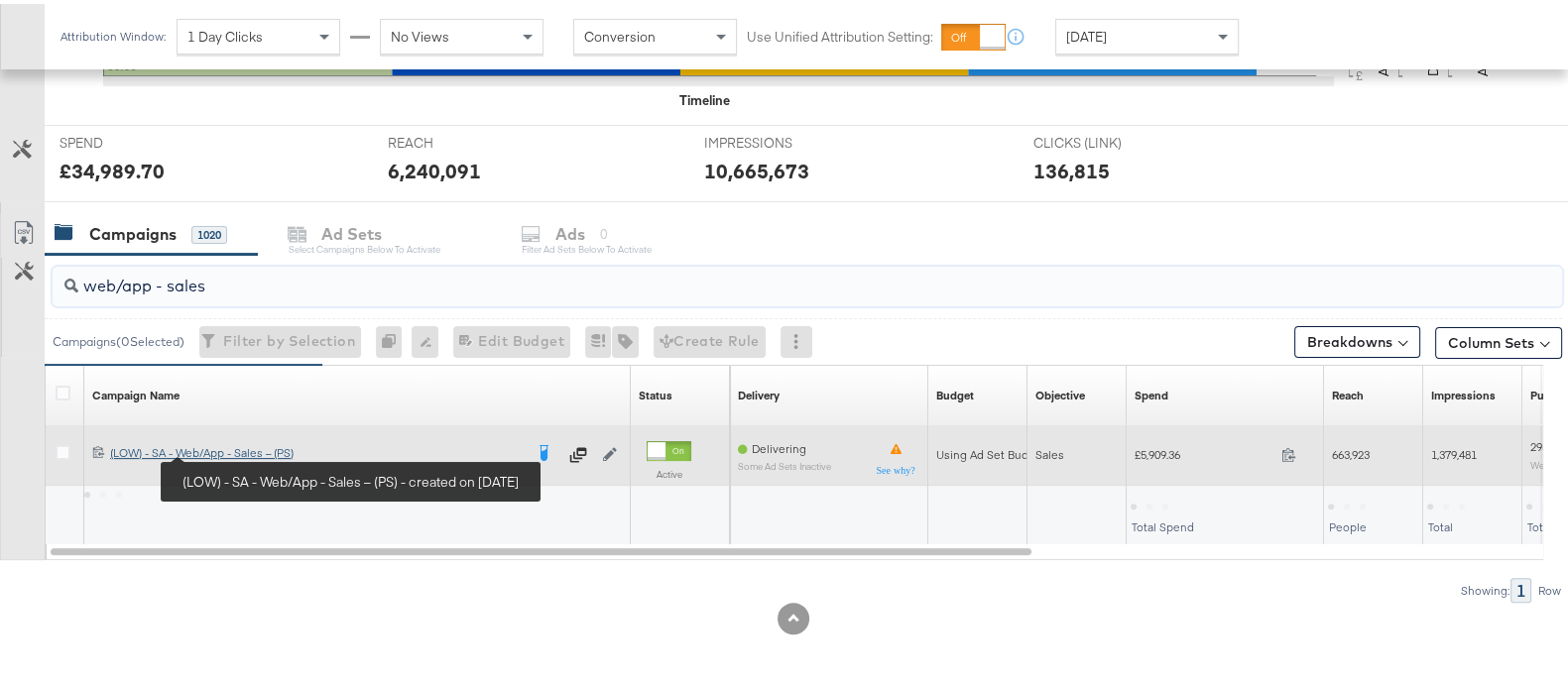 type on "web/app - sales" 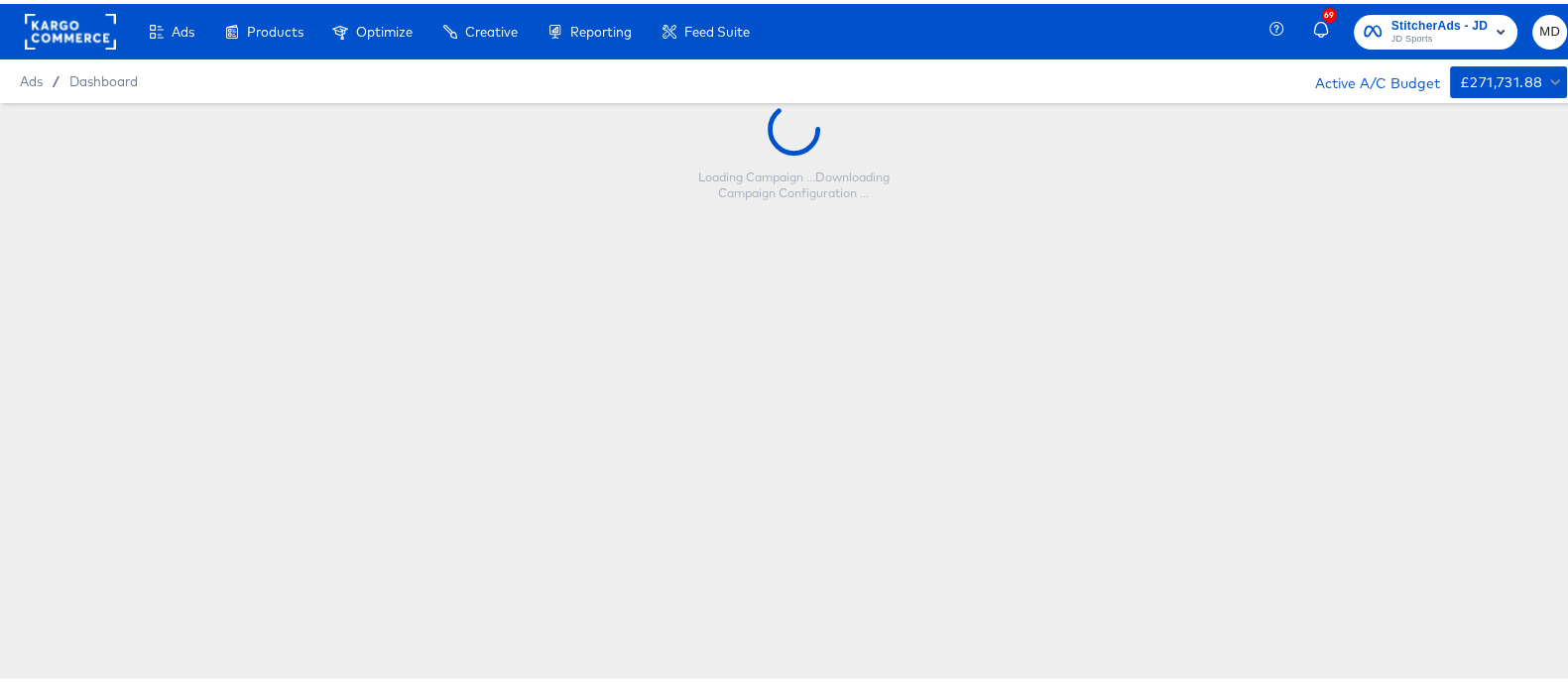 scroll, scrollTop: 0, scrollLeft: 0, axis: both 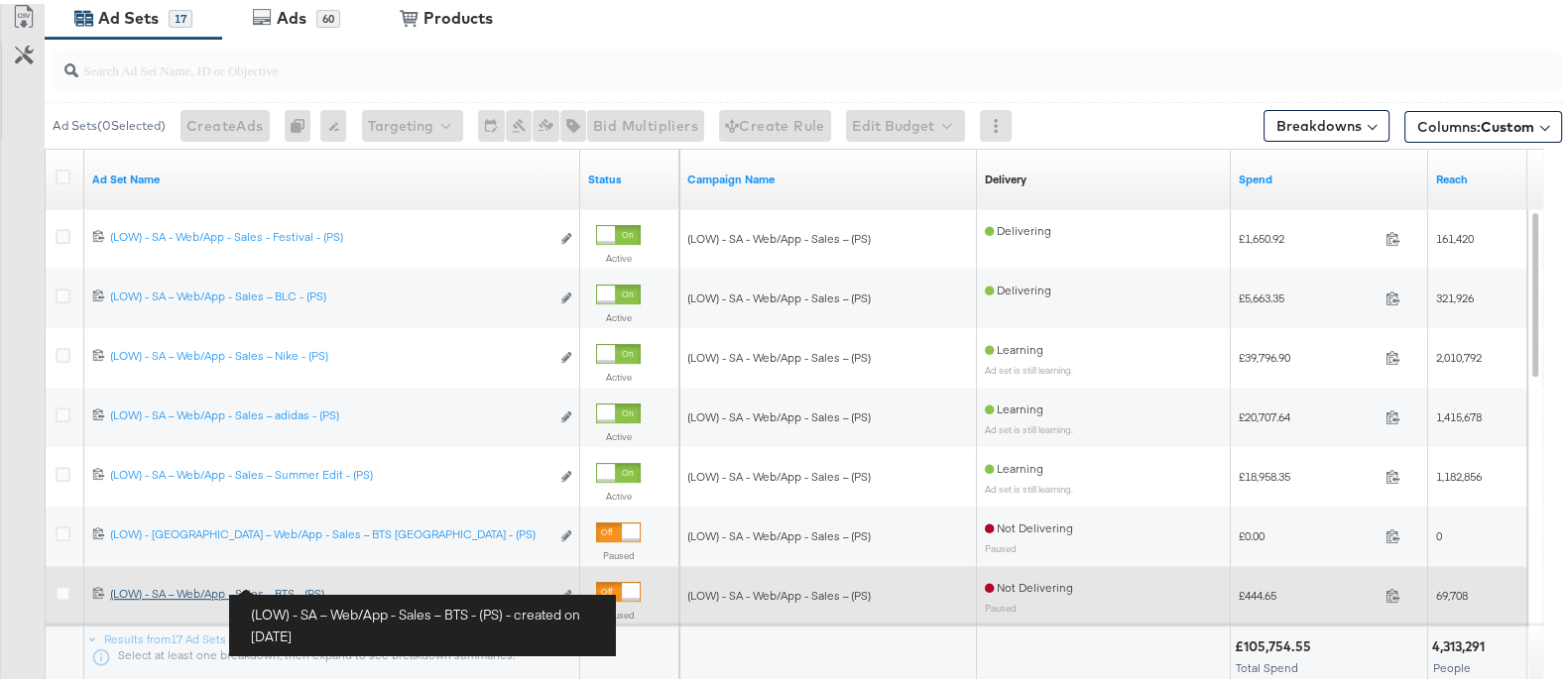 click on "(LOW) - SA – Web/App - Sales – BTS - (PS) (LOW) - SA – Web/App - Sales – BTS - (PS)" at bounding box center (329, 590) 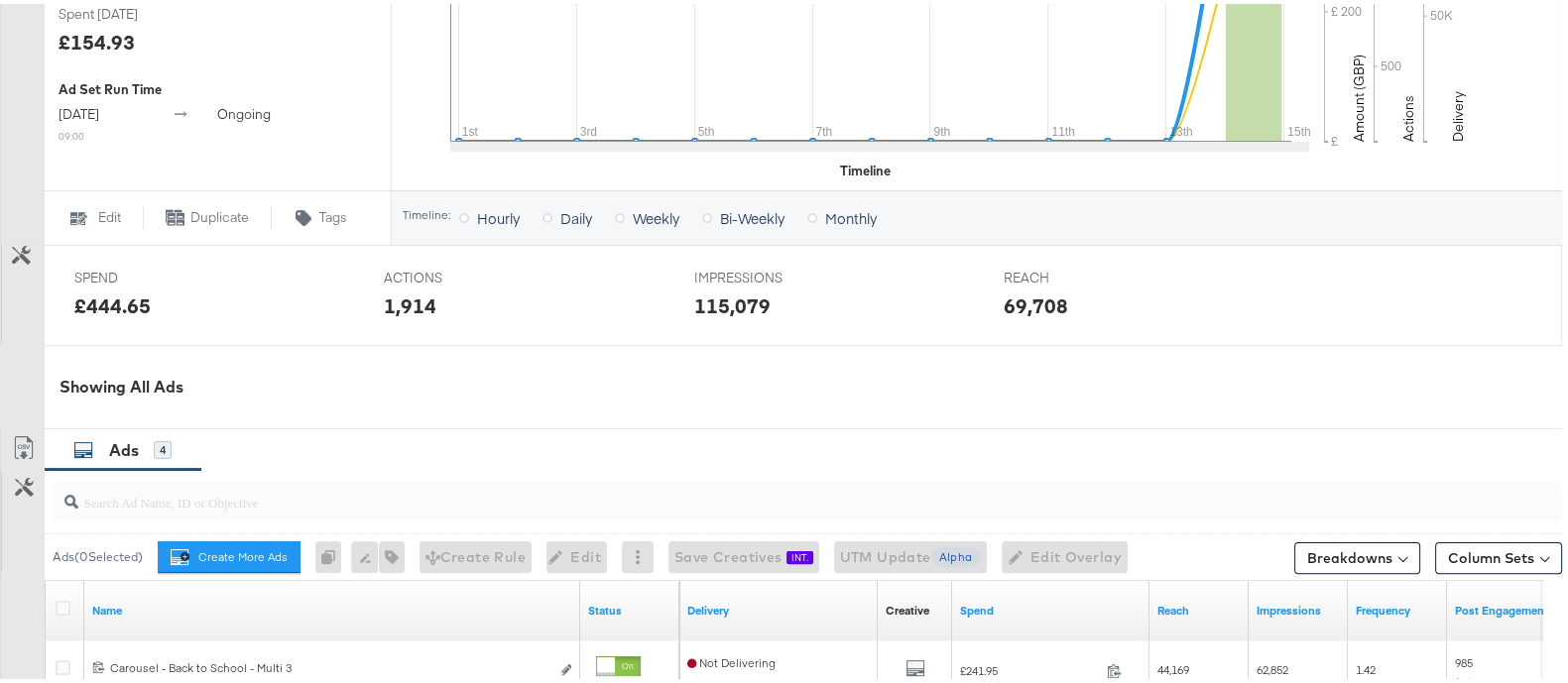 scroll, scrollTop: 1048, scrollLeft: 0, axis: vertical 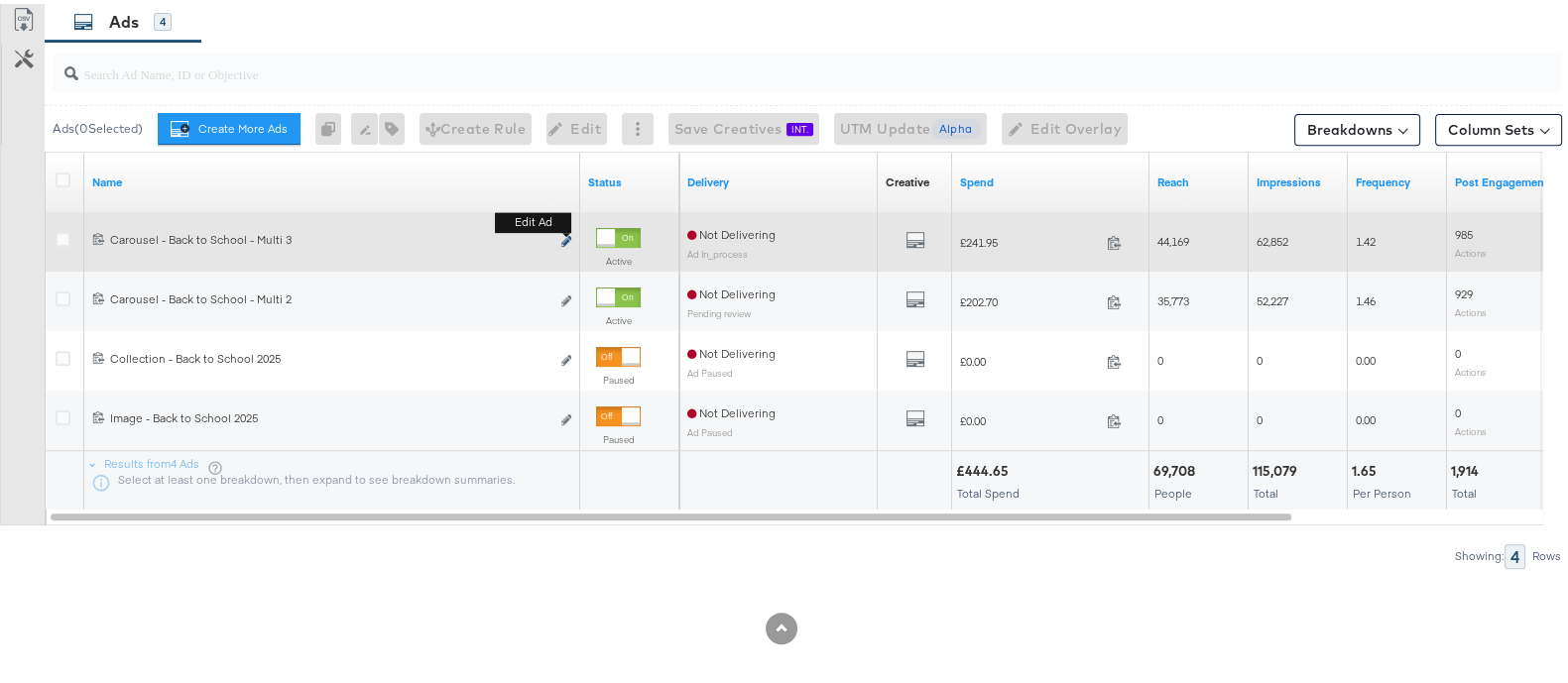 click at bounding box center [566, 237] 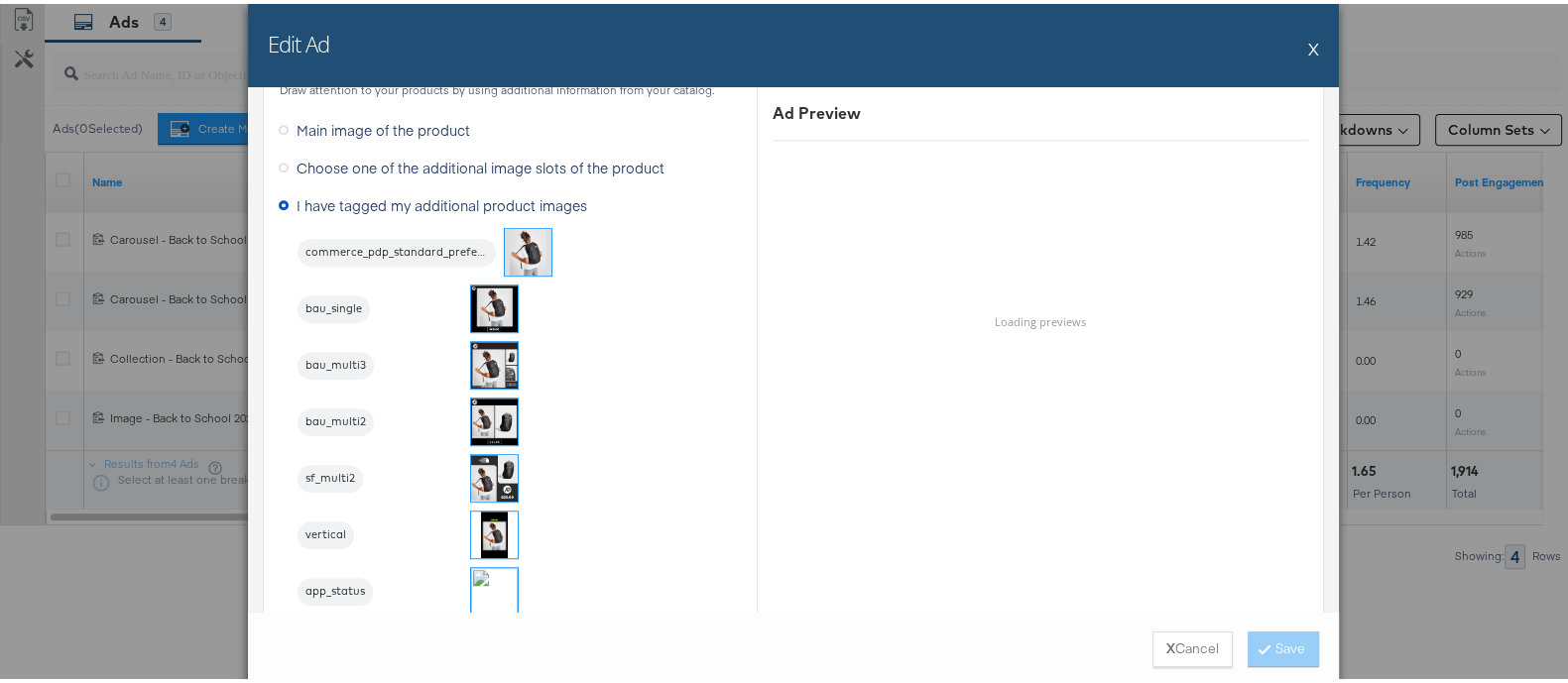 scroll, scrollTop: 1734, scrollLeft: 0, axis: vertical 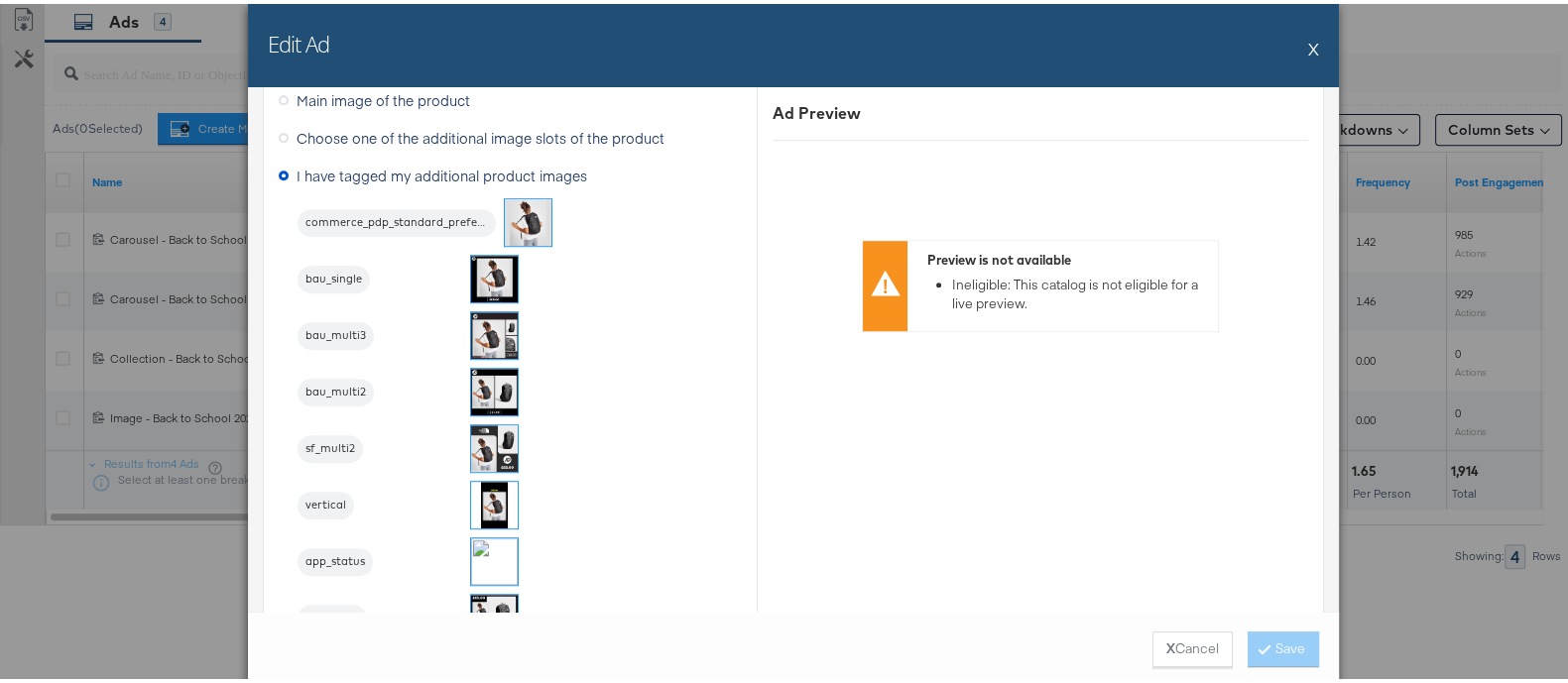 click at bounding box center [494, 331] 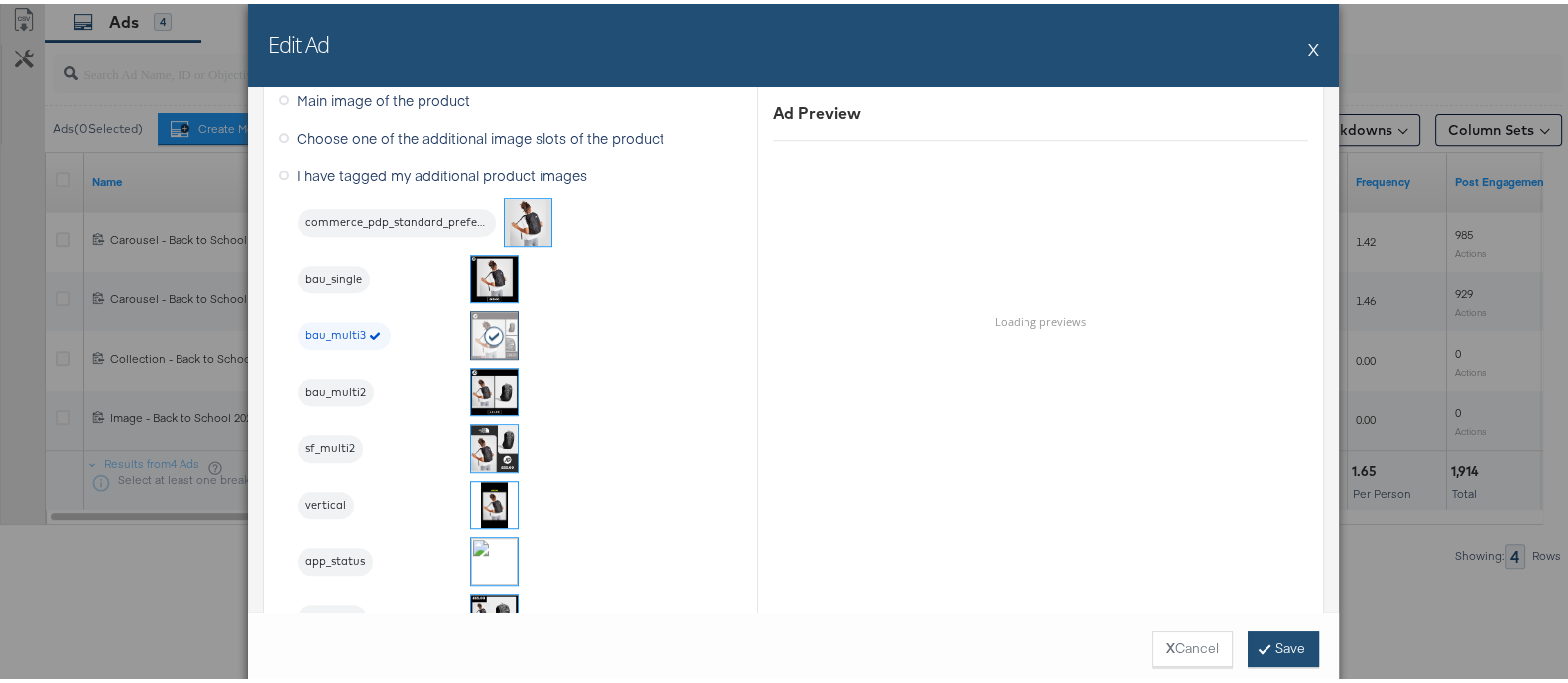 click on "Save" at bounding box center [1283, 645] 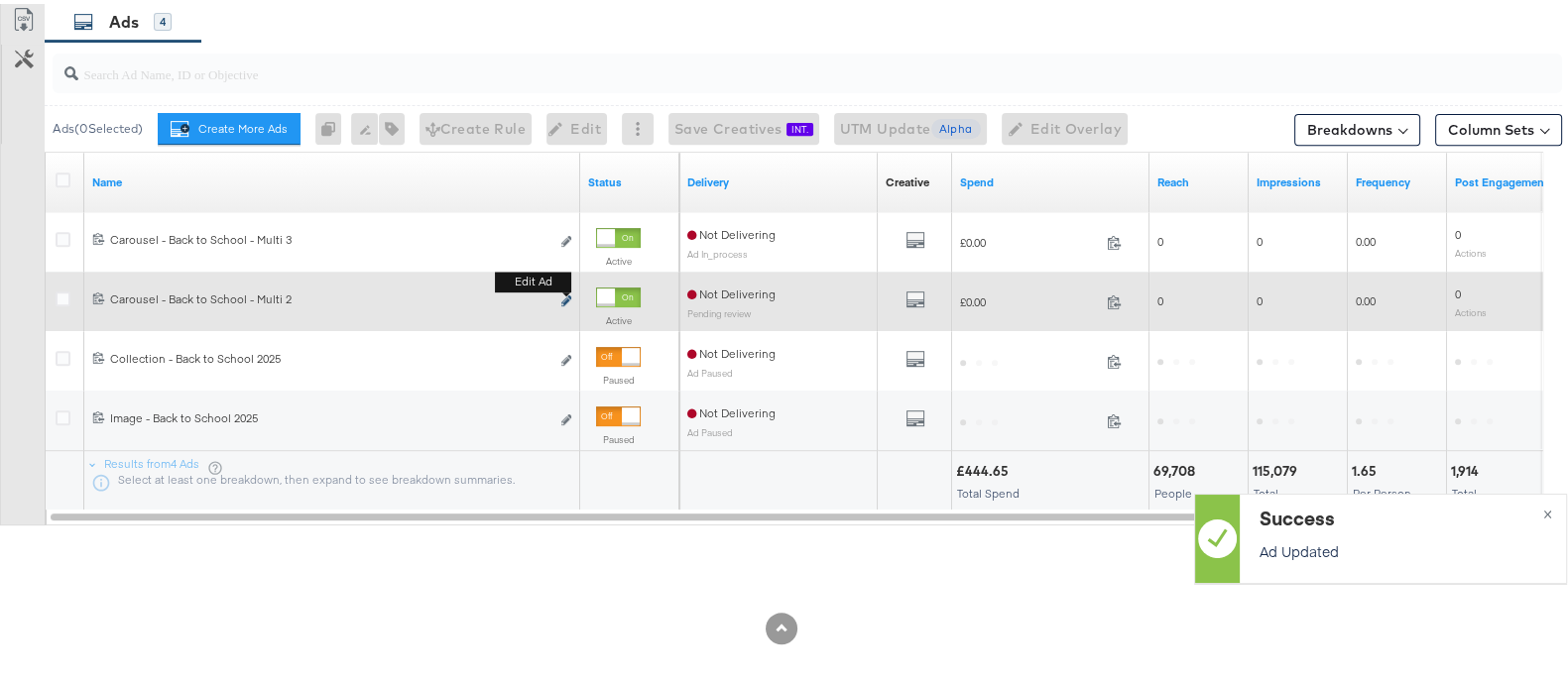 click at bounding box center (566, 296) 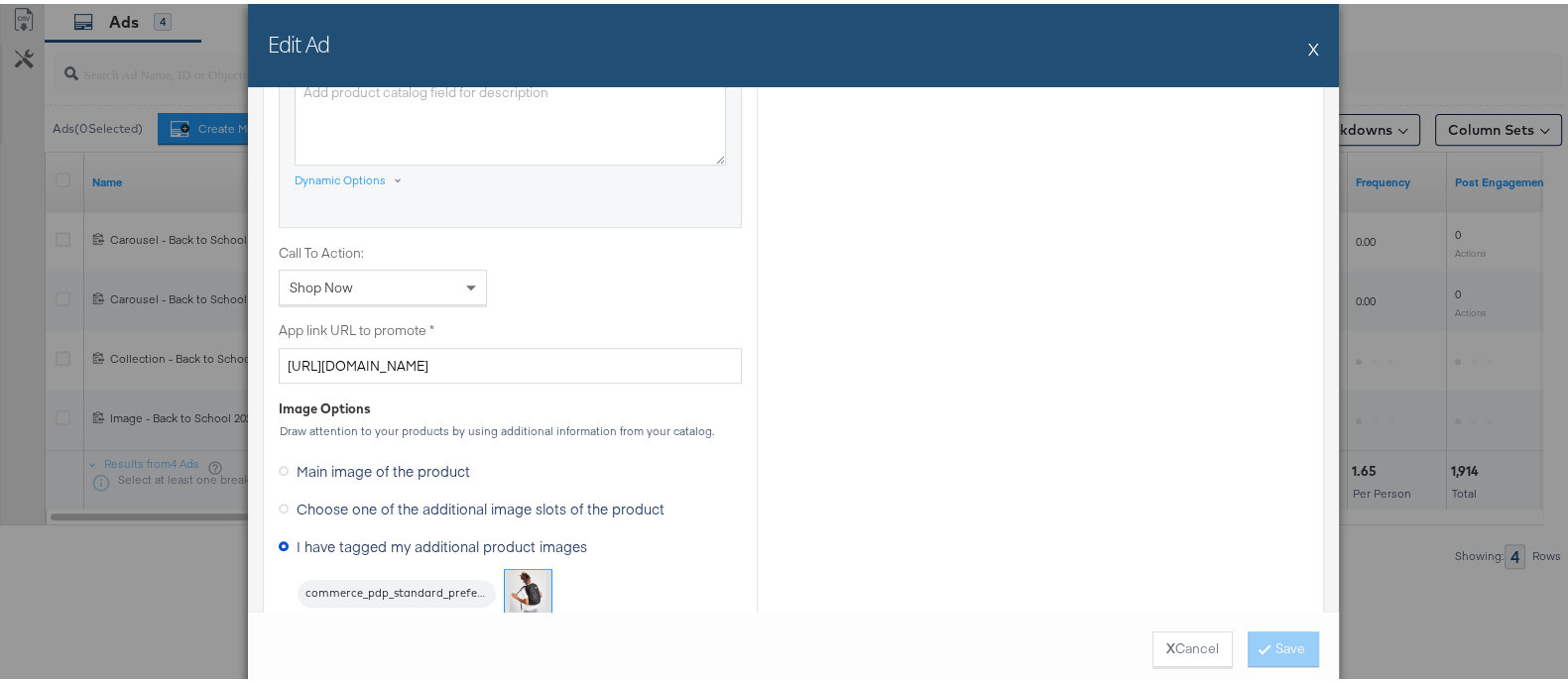 scroll, scrollTop: 1858, scrollLeft: 0, axis: vertical 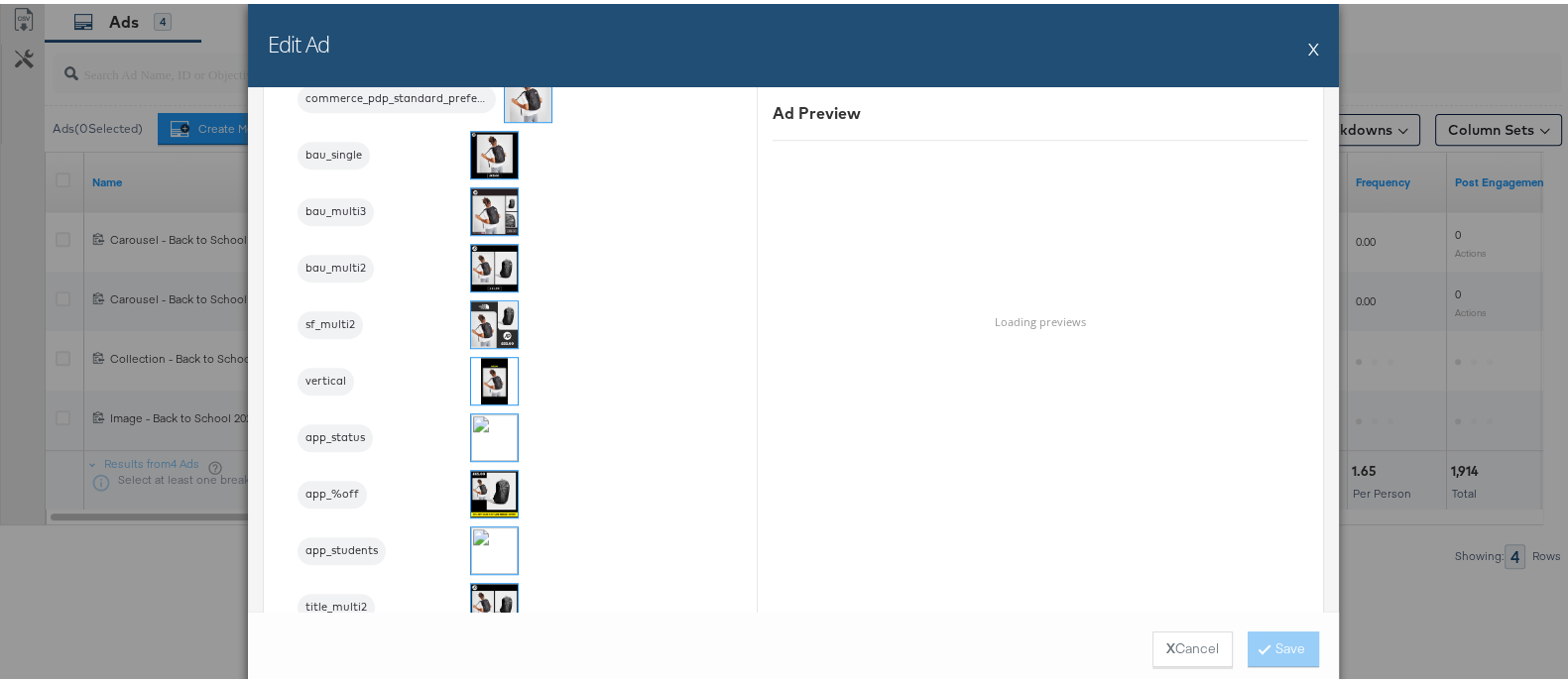 click at bounding box center (494, 264) 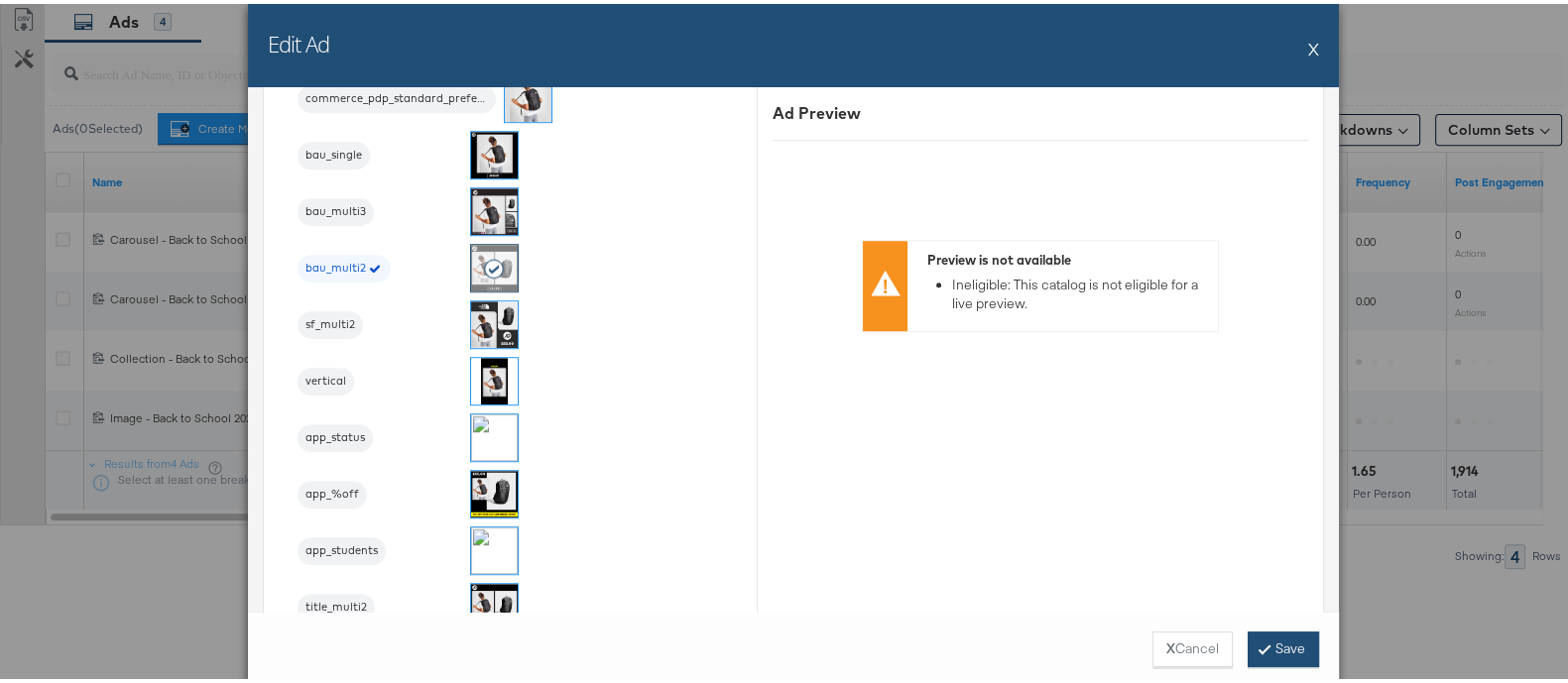 click on "Save" at bounding box center [1283, 645] 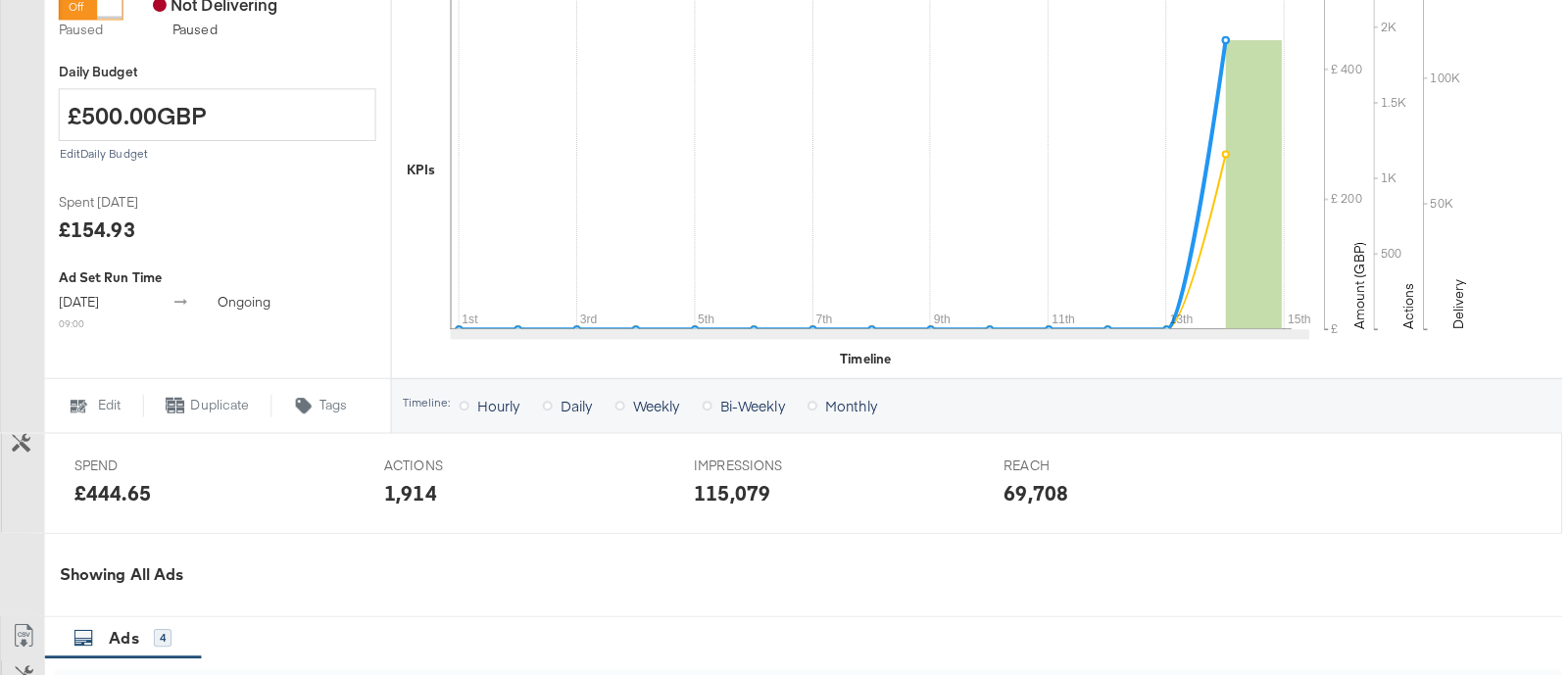 scroll, scrollTop: 0, scrollLeft: 0, axis: both 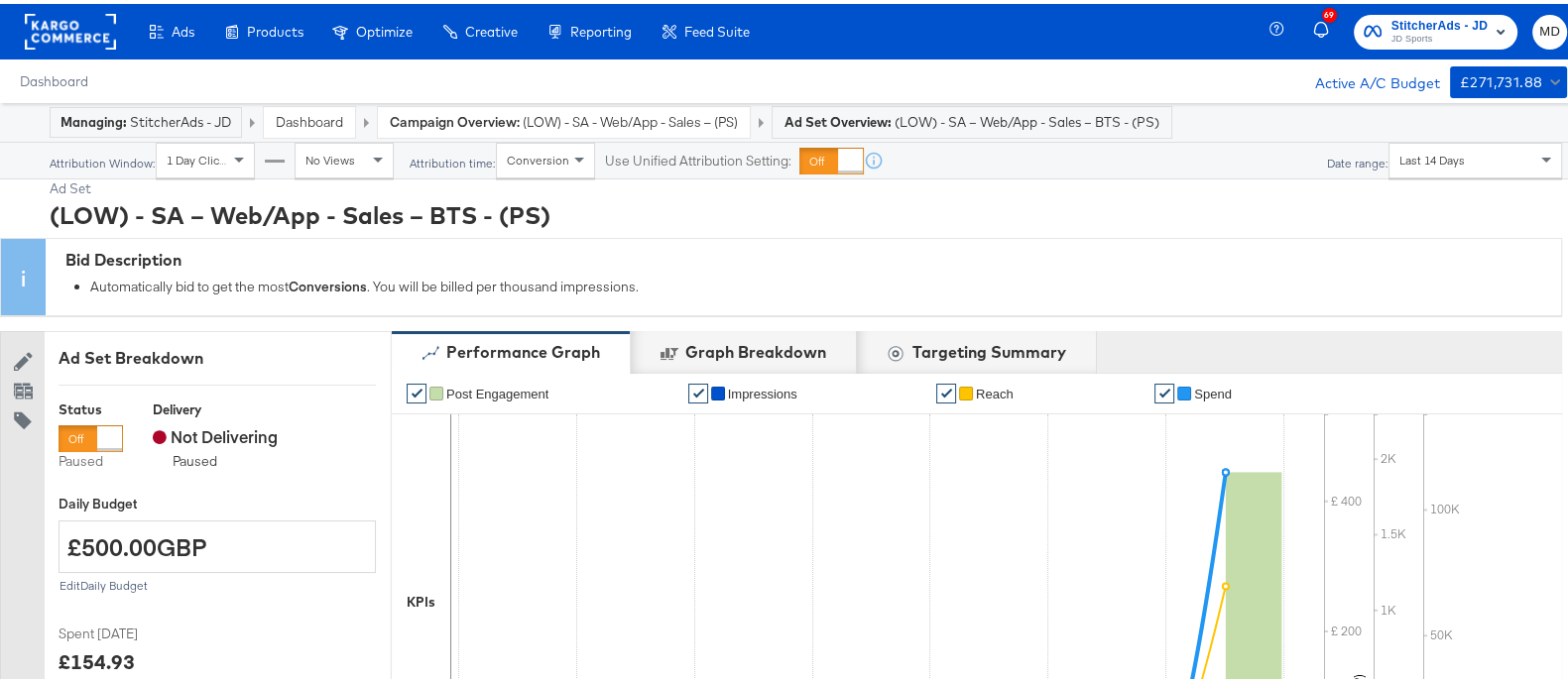 click on "Dashboard" at bounding box center (309, 118) 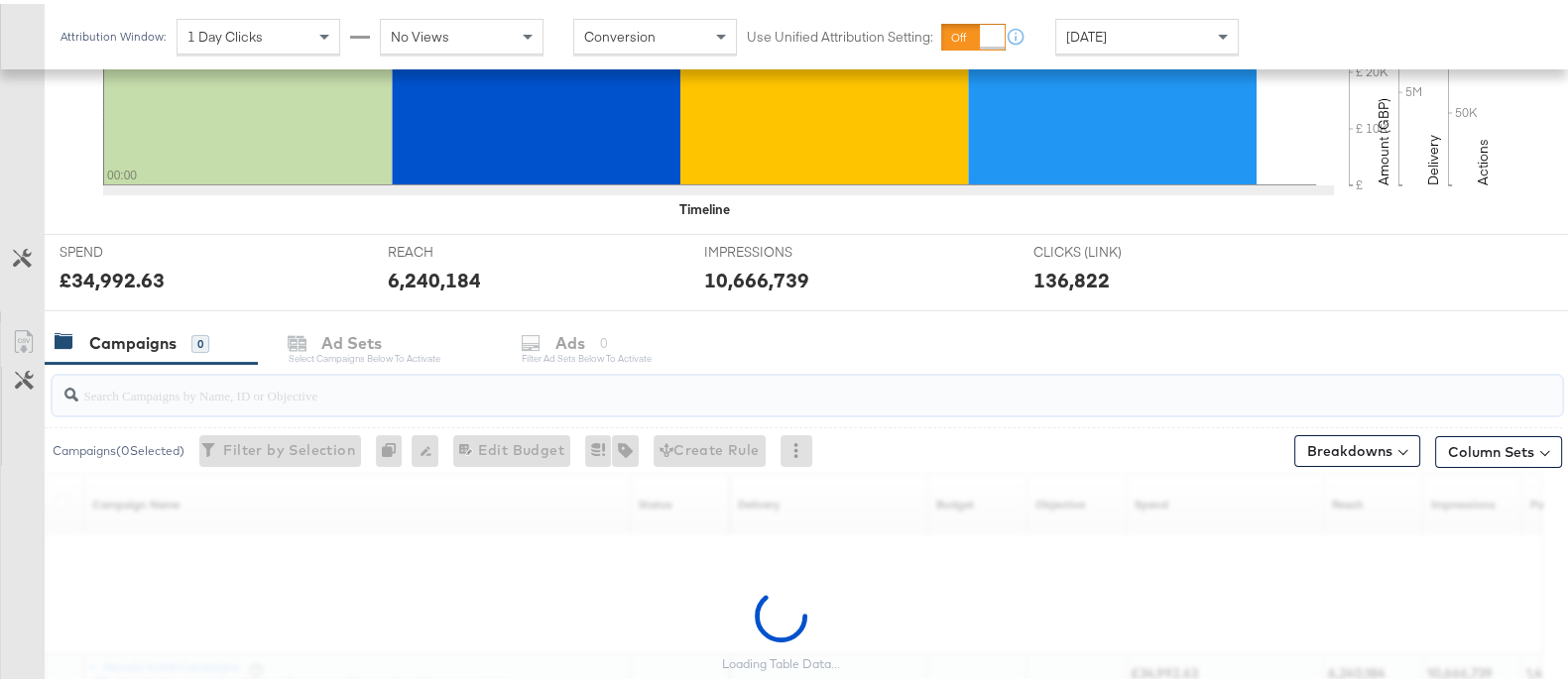 click at bounding box center (752, 383) 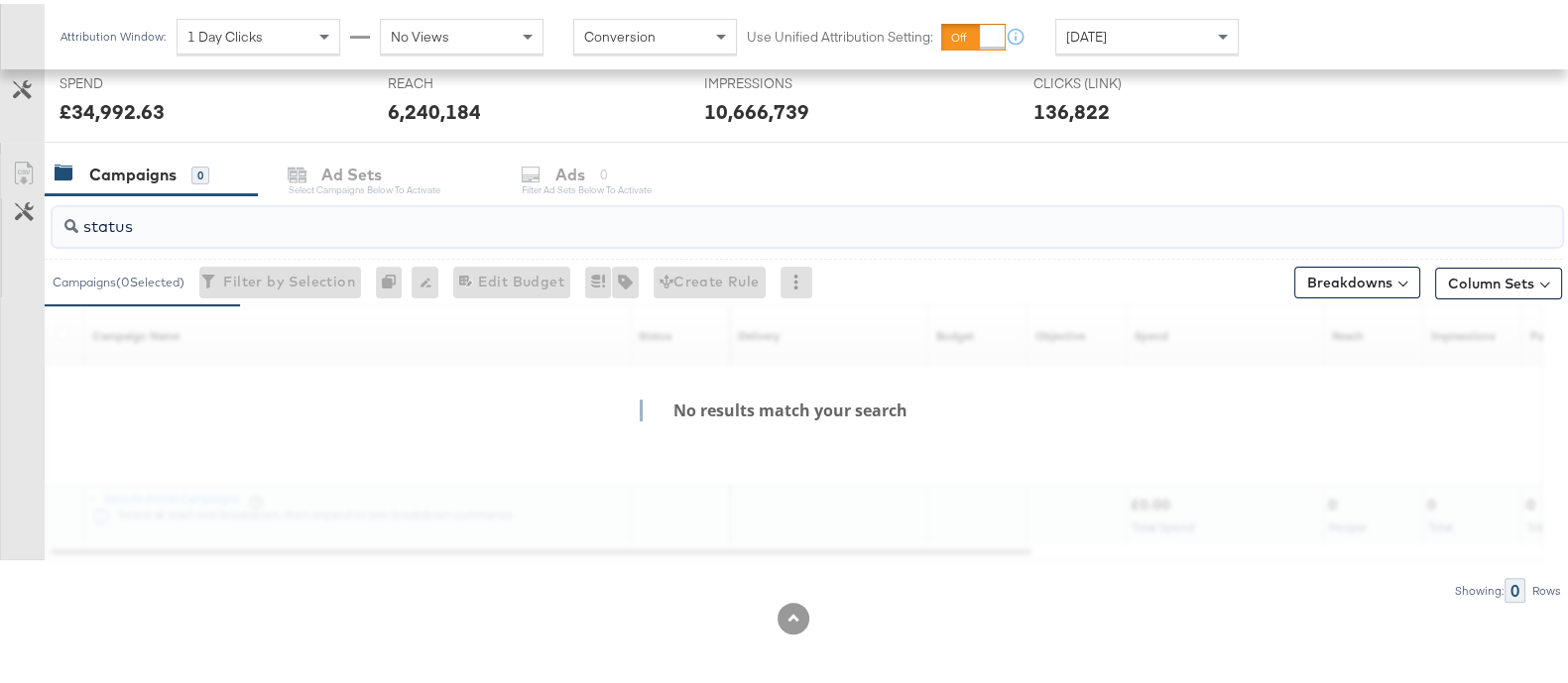 type on "status" 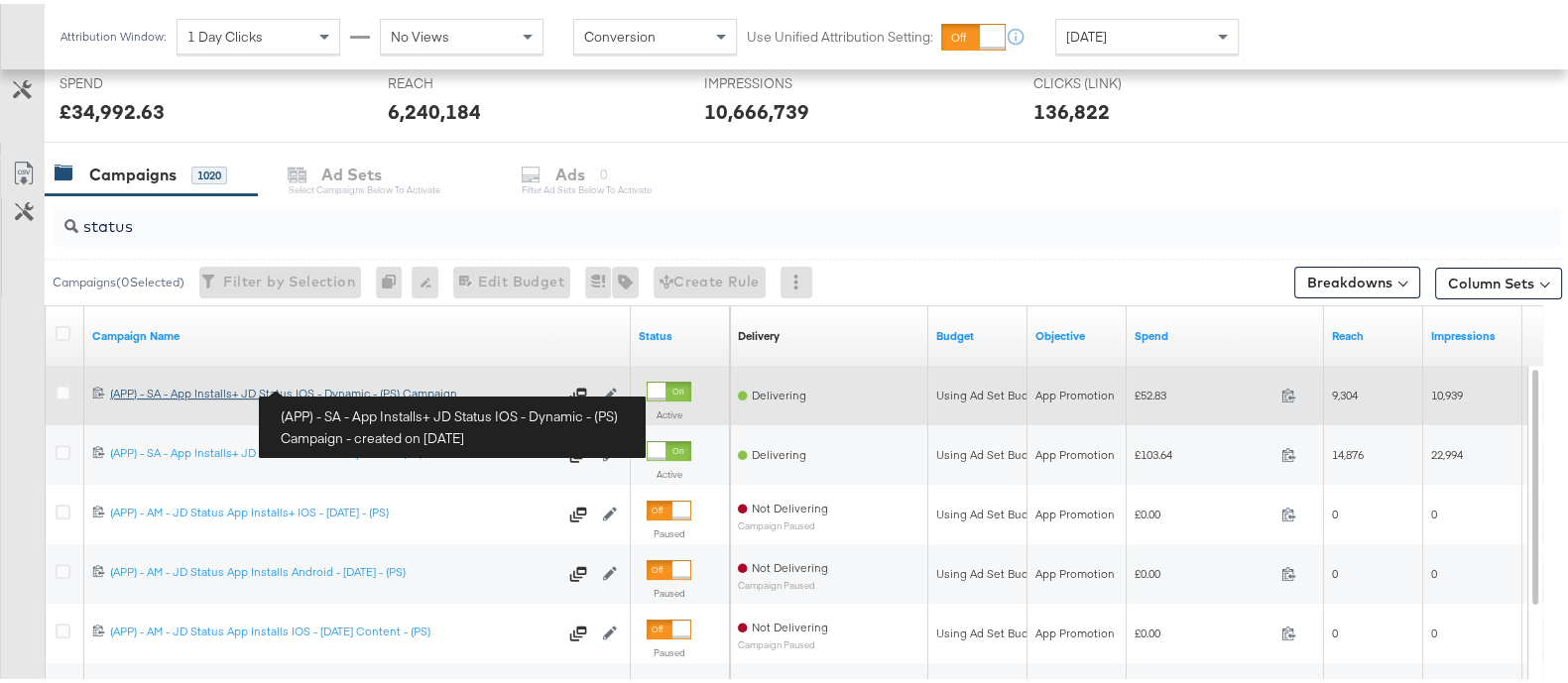 click on "(APP) - SA - App Installs+ JD Status IOS - Dynamic - (PS) Campaign (APP) - SA - App Installs+ JD Status IOS - Dynamic - (PS) Campaign" at bounding box center [333, 390] 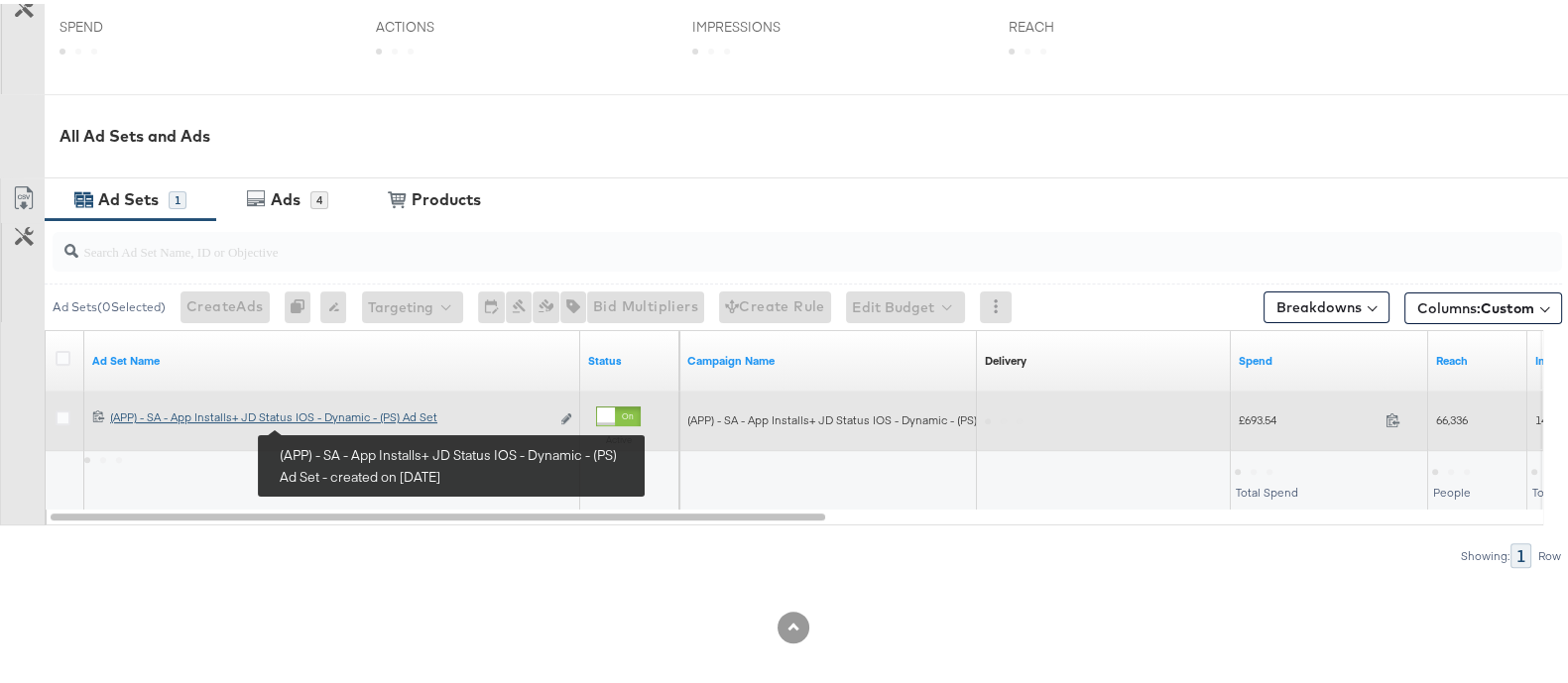 scroll, scrollTop: 815, scrollLeft: 0, axis: vertical 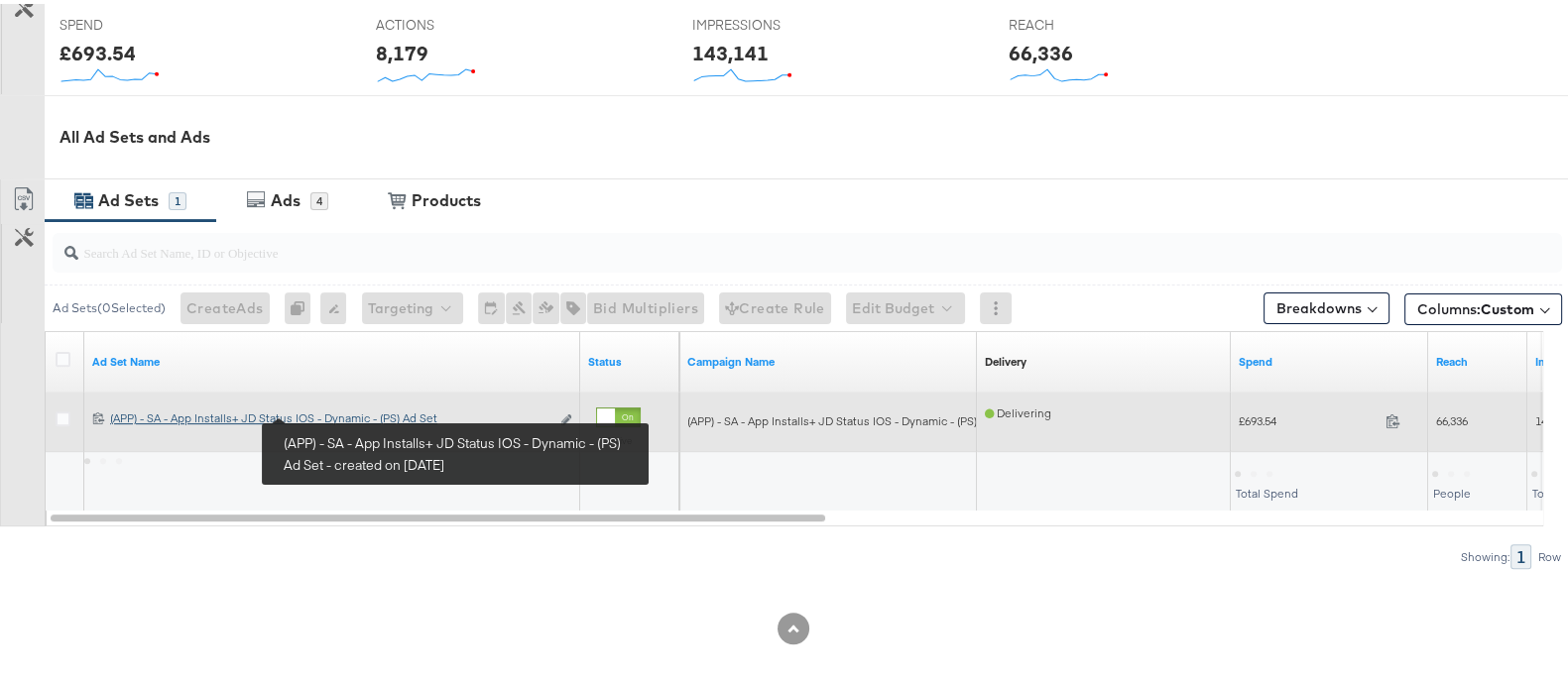 click on "(APP) - SA - App Installs+ JD Status IOS - Dynamic - (PS) Ad Set (APP) - SA - App Installs+ JD Status IOS - Dynamic - (PS) Ad Set" at bounding box center [329, 415] 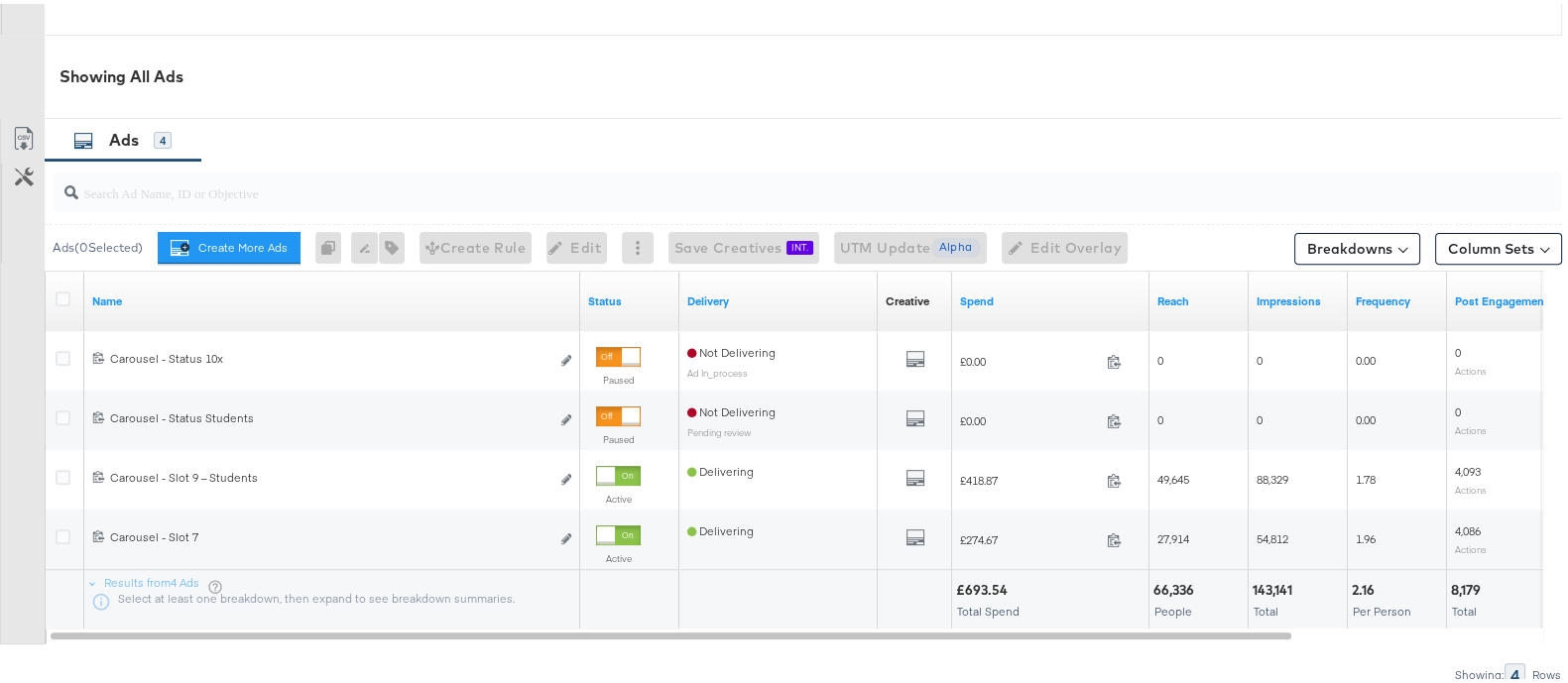 scroll, scrollTop: 949, scrollLeft: 0, axis: vertical 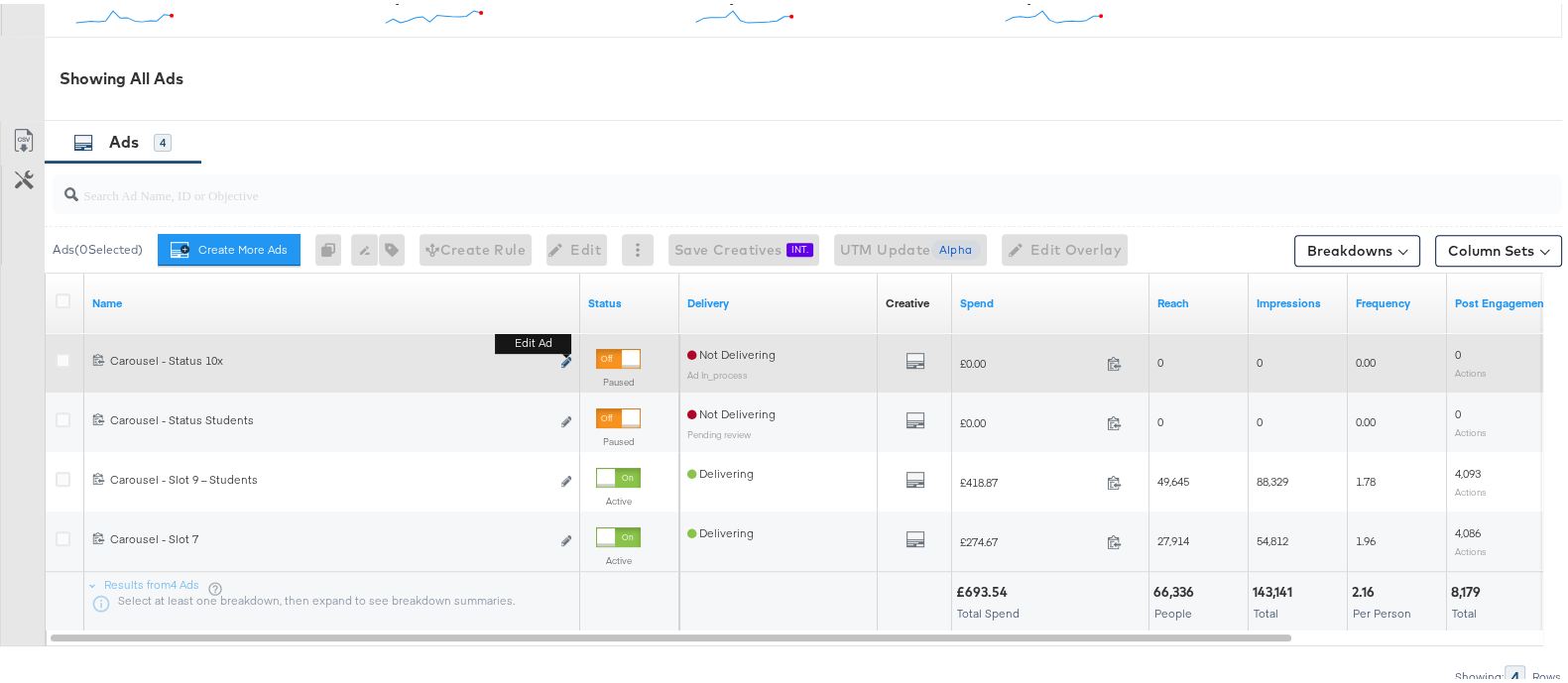 click at bounding box center (566, 358) 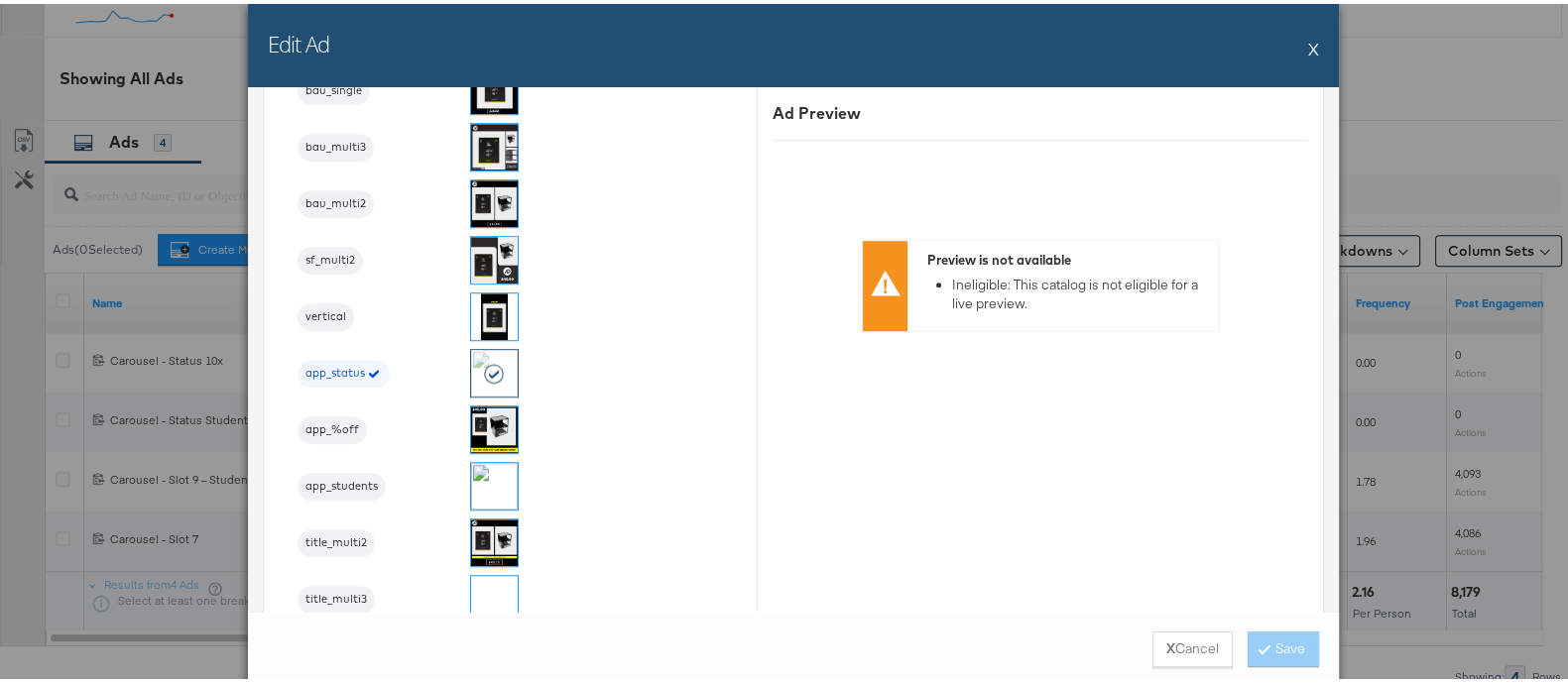 scroll, scrollTop: 1982, scrollLeft: 0, axis: vertical 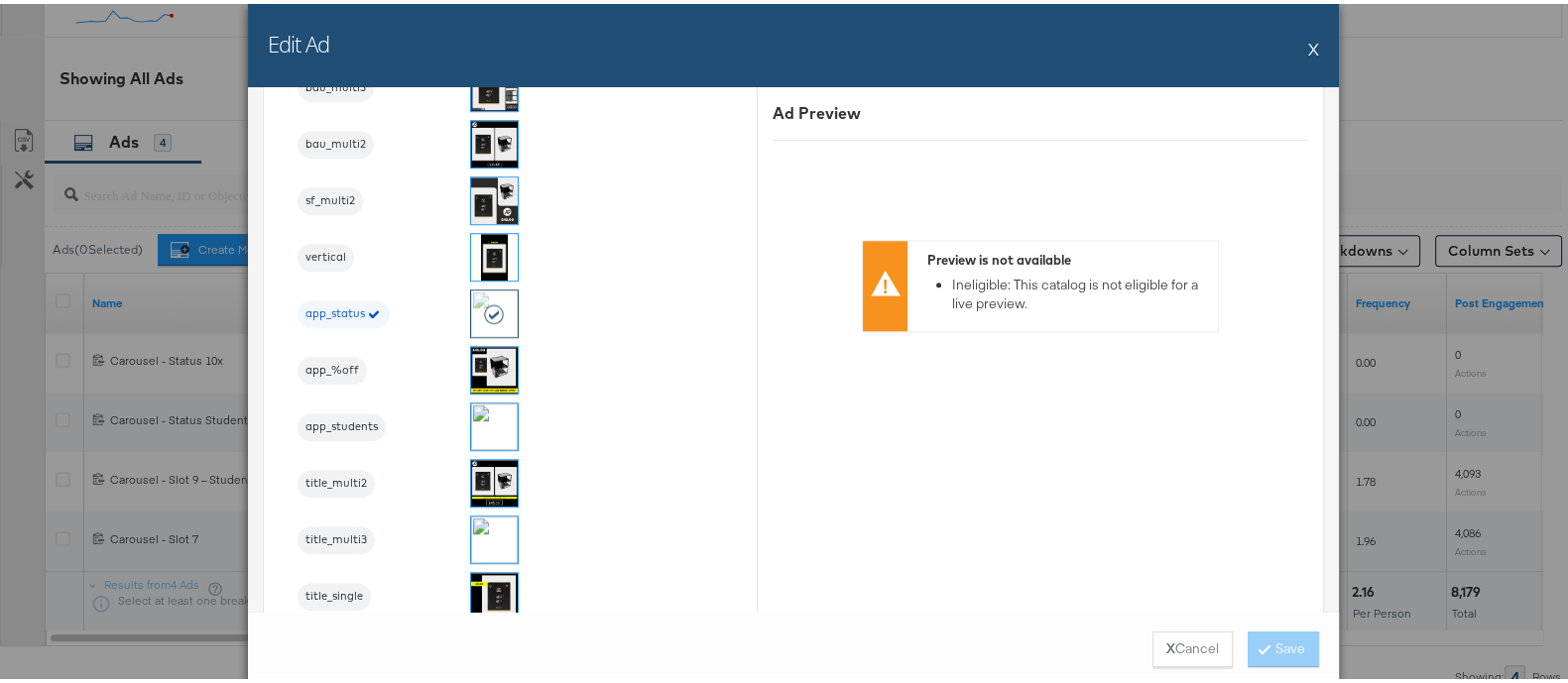 click on "X" at bounding box center (1313, 45) 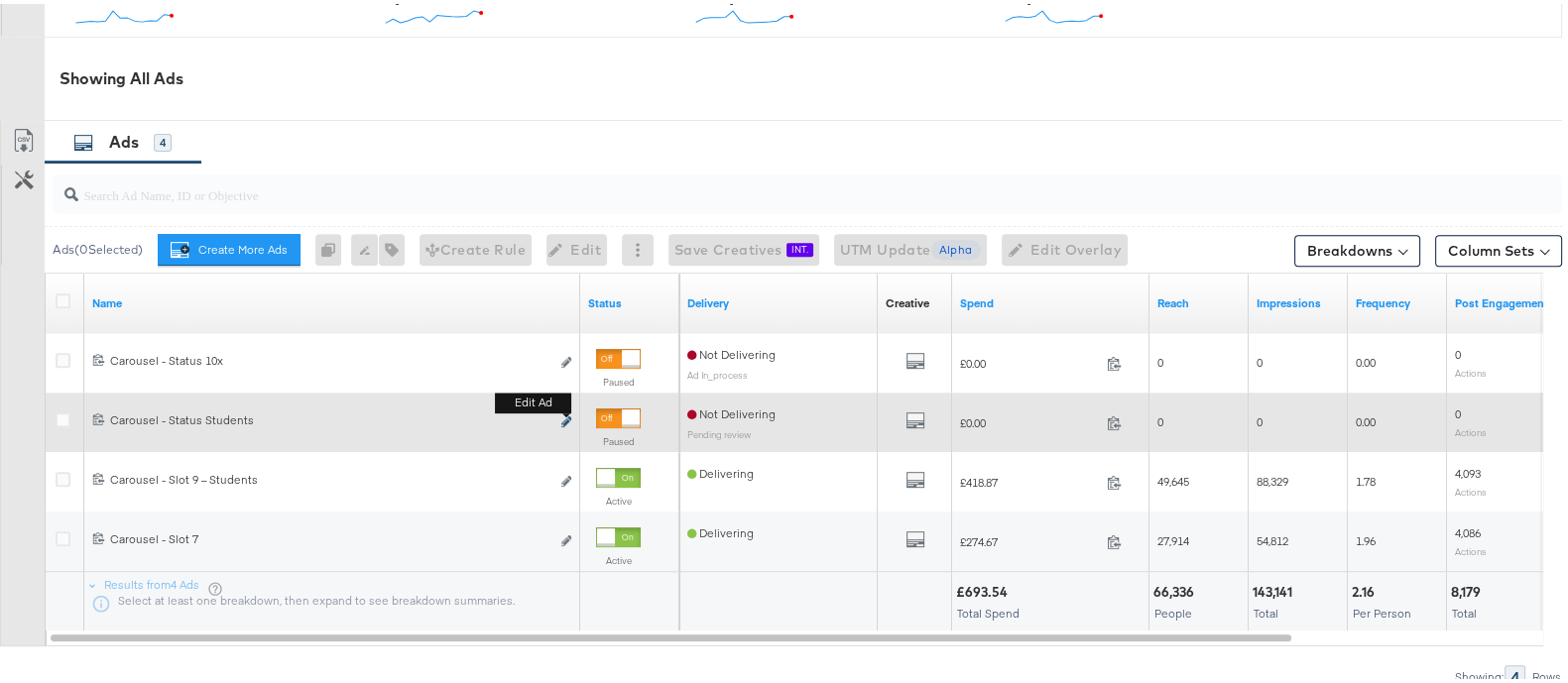 click at bounding box center (566, 417) 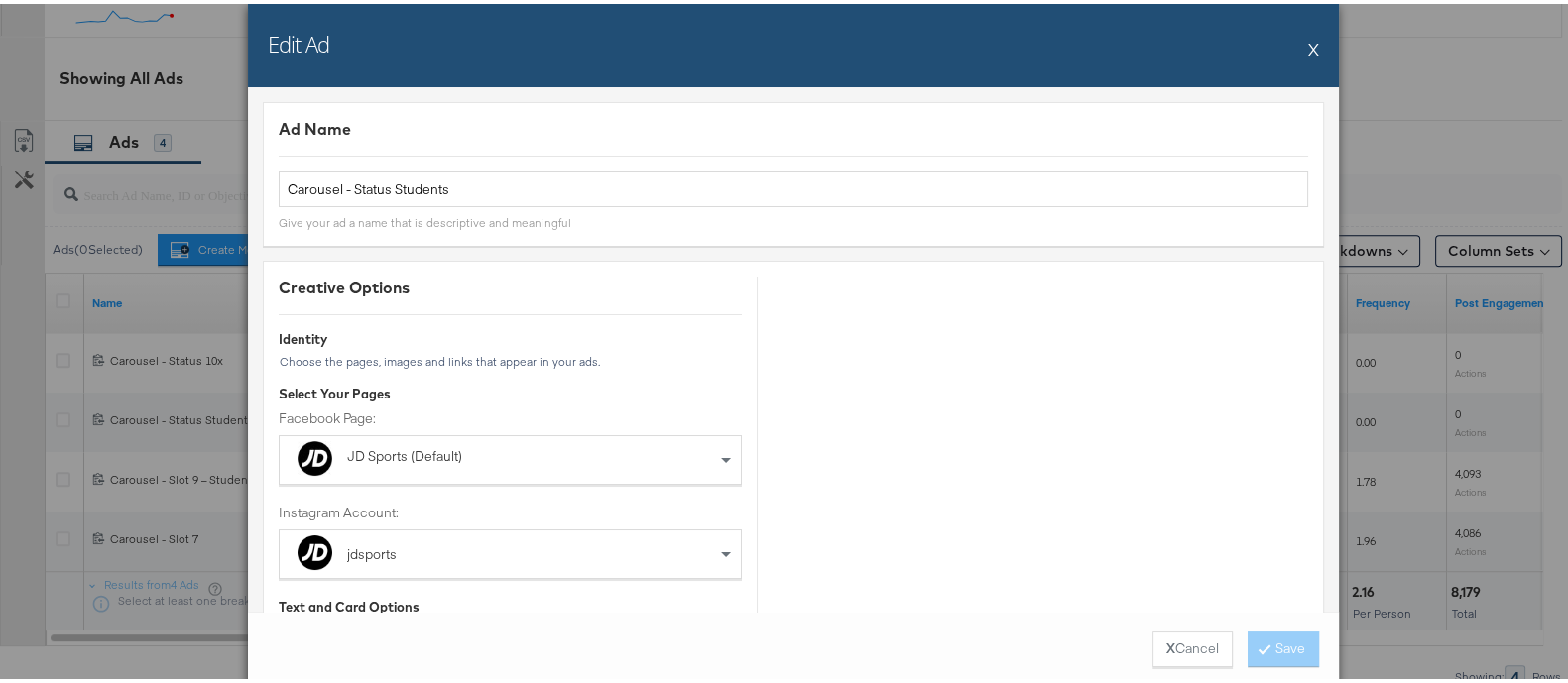 scroll, scrollTop: 1070, scrollLeft: 0, axis: vertical 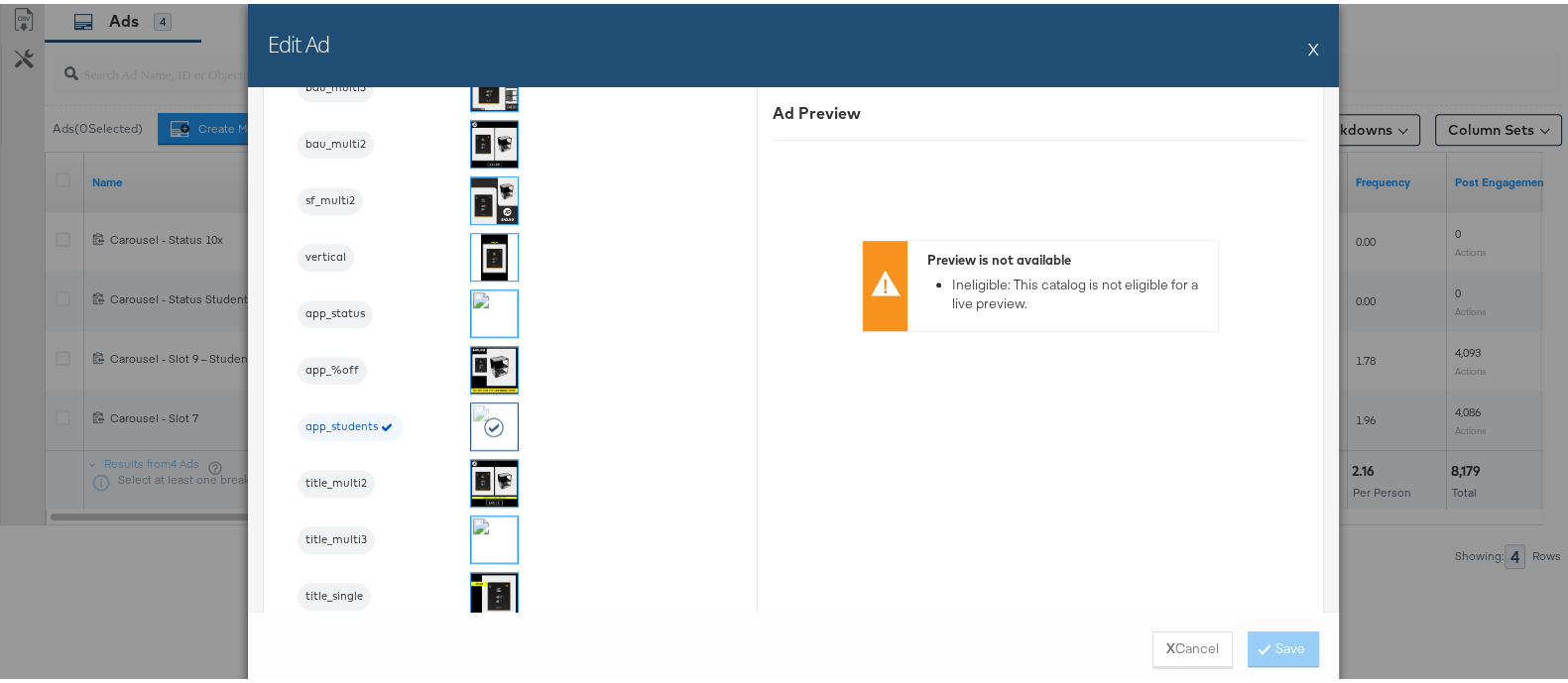 click on "Edit Ad X" at bounding box center (793, 42) 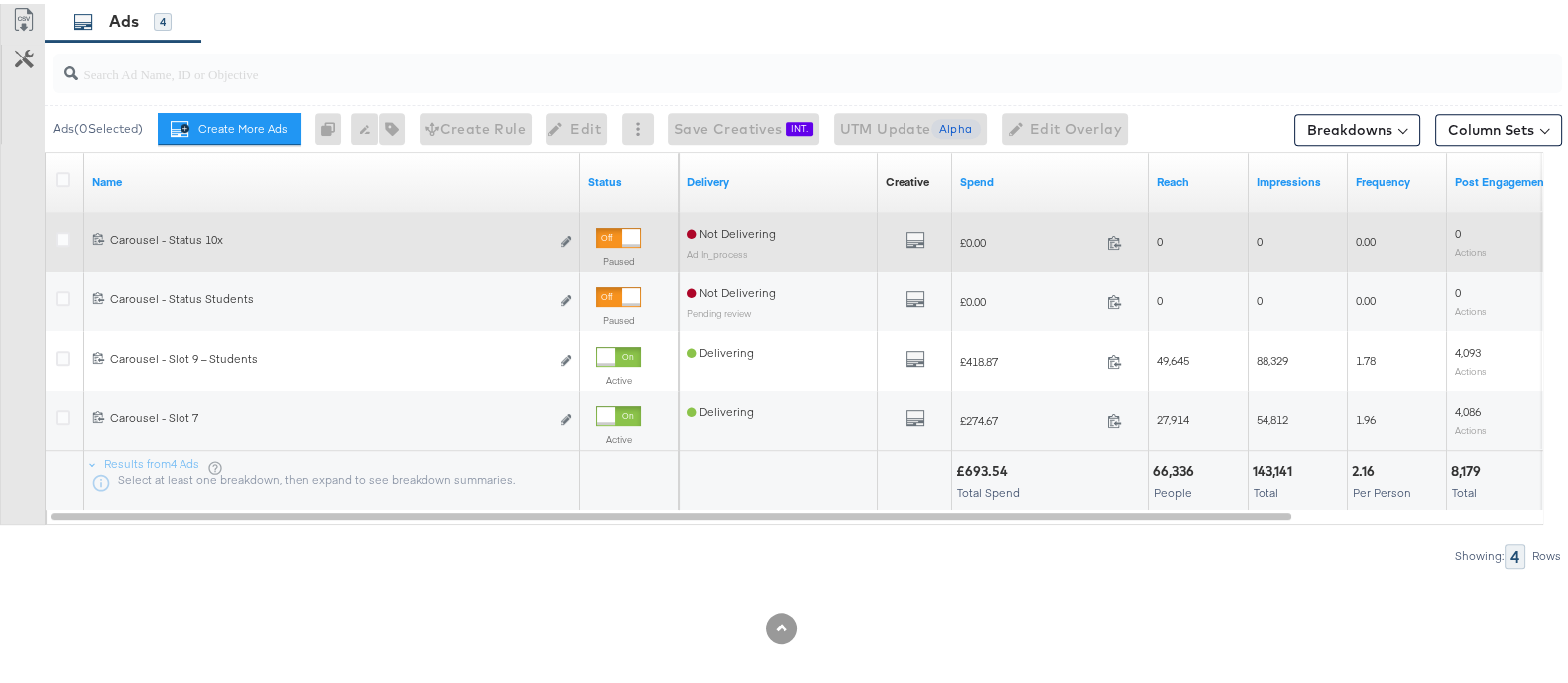 click at bounding box center (65, 238) 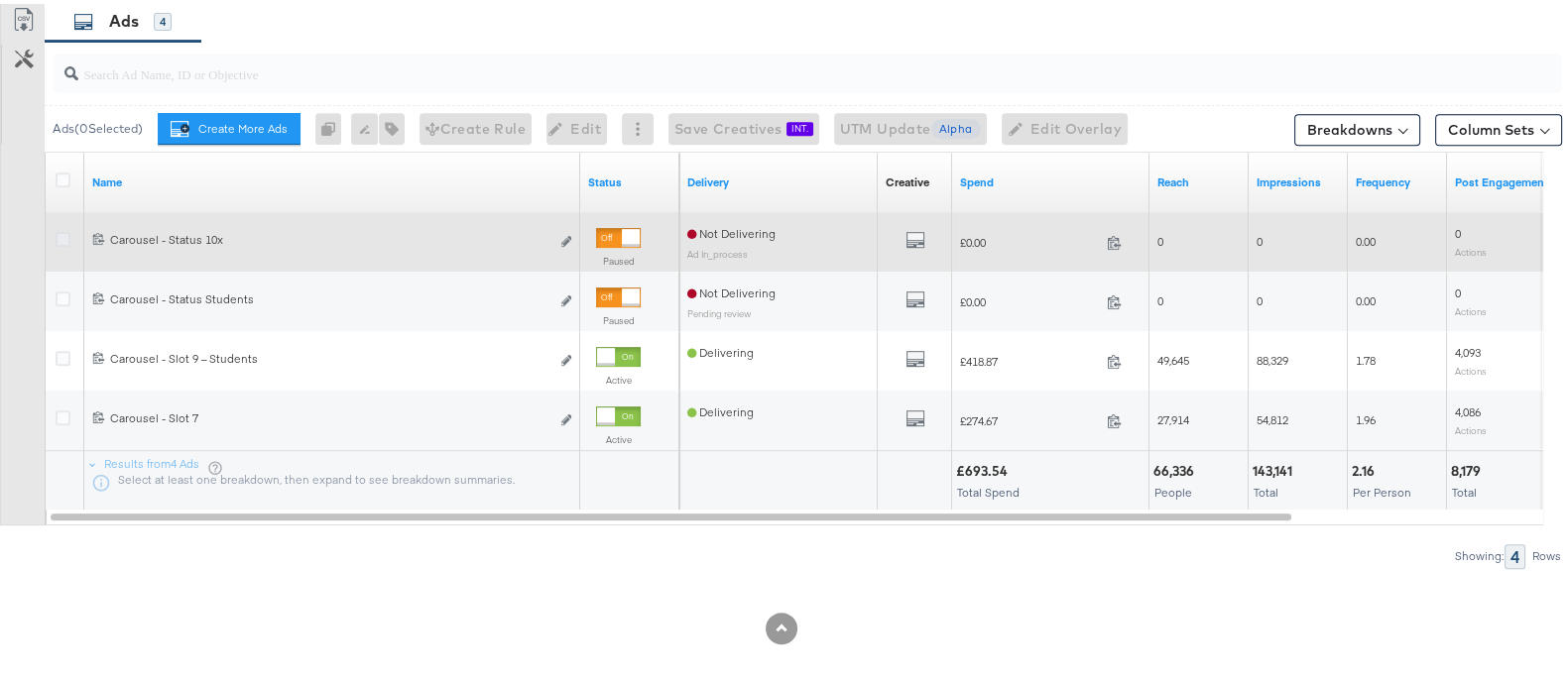 click at bounding box center (62, 235) 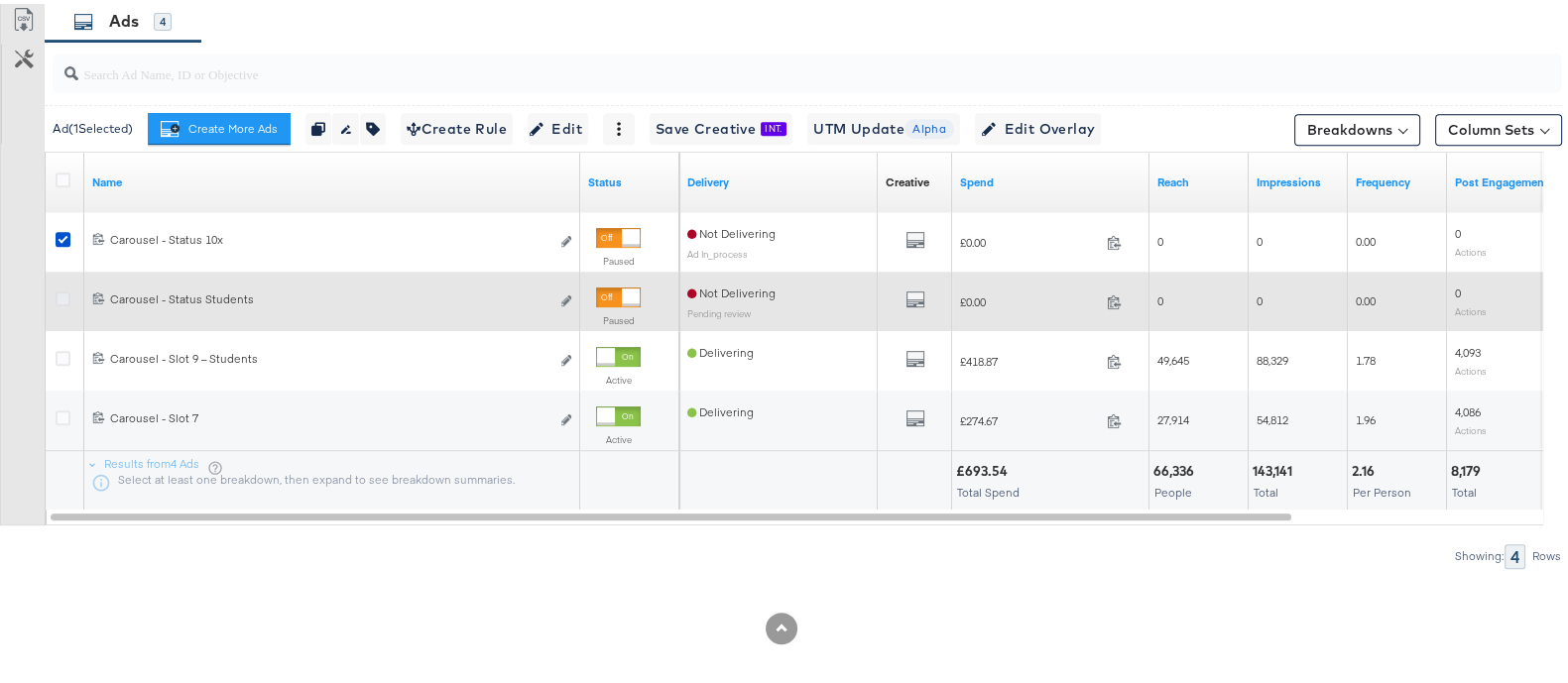 click at bounding box center [62, 294] 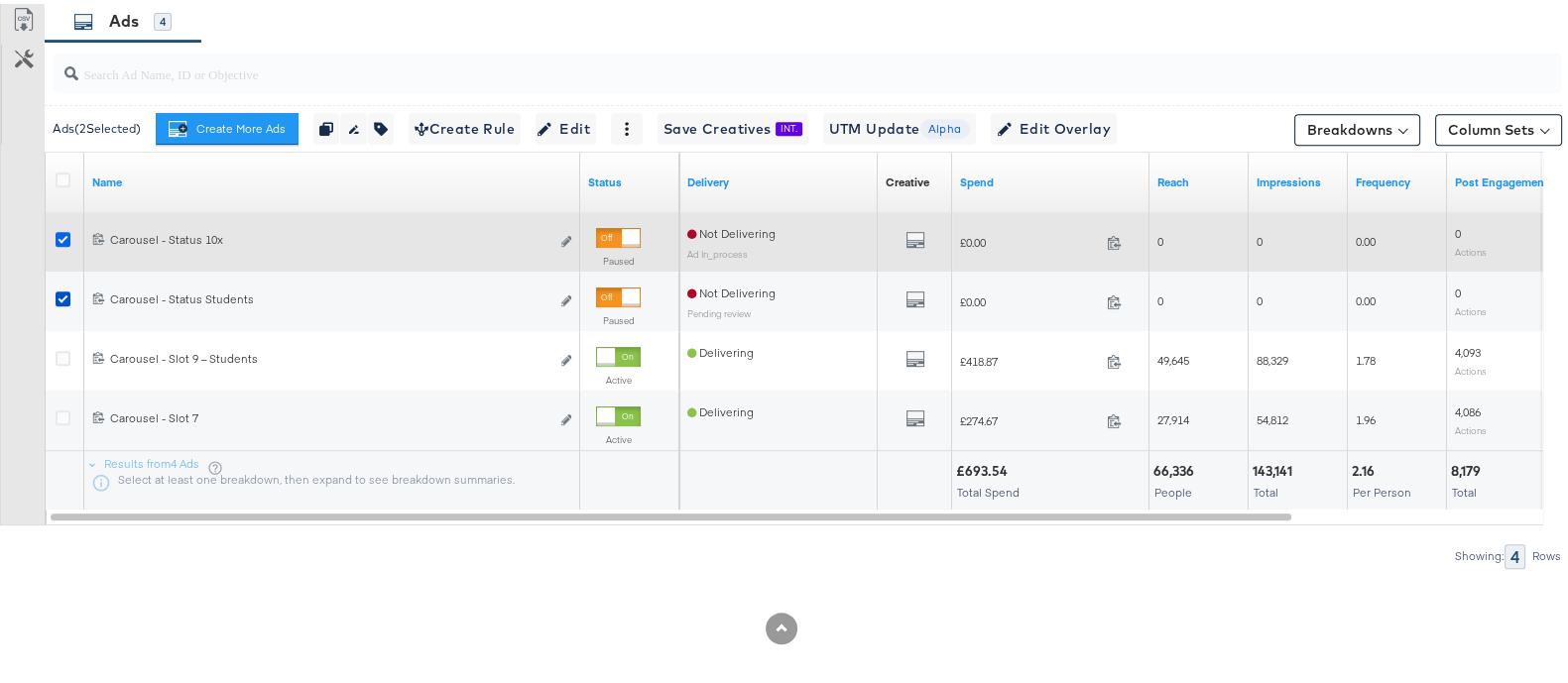 click at bounding box center (62, 235) 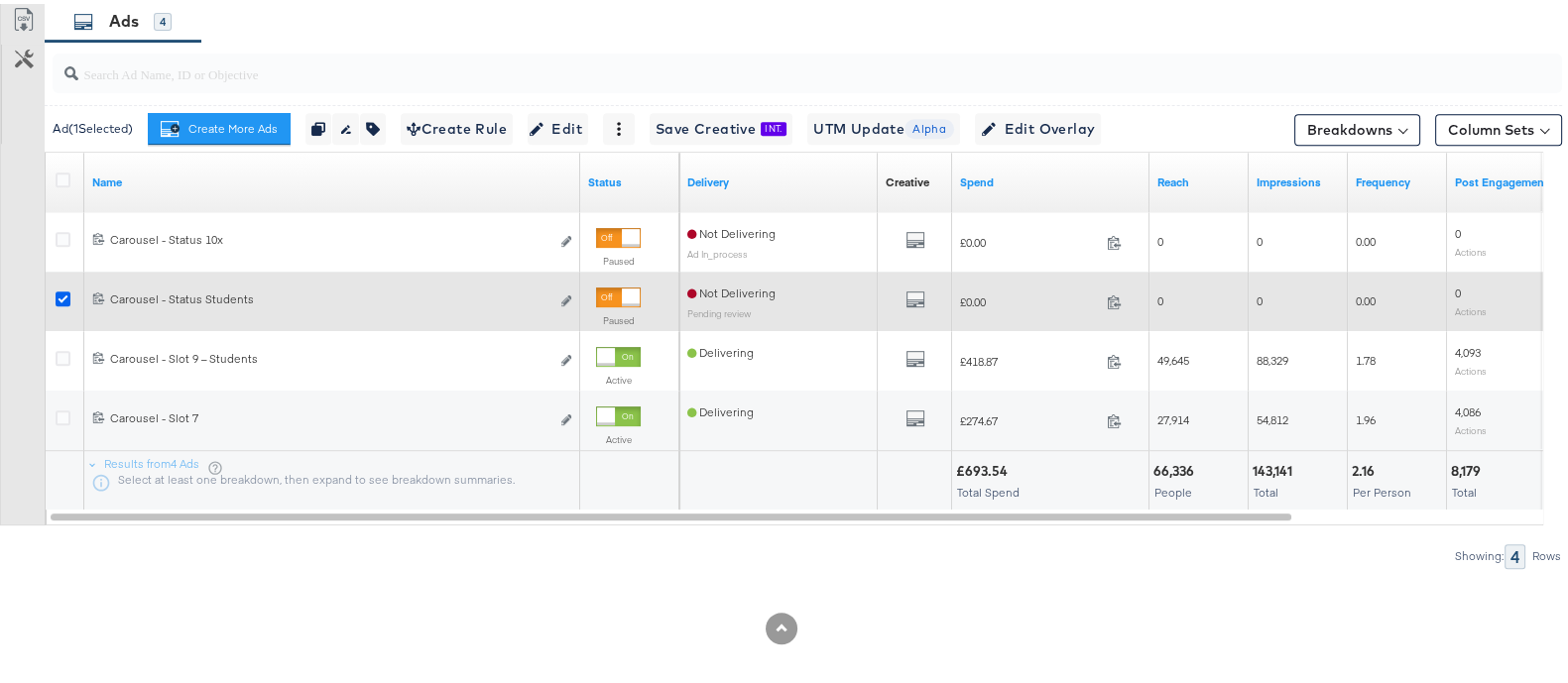 click at bounding box center (62, 294) 